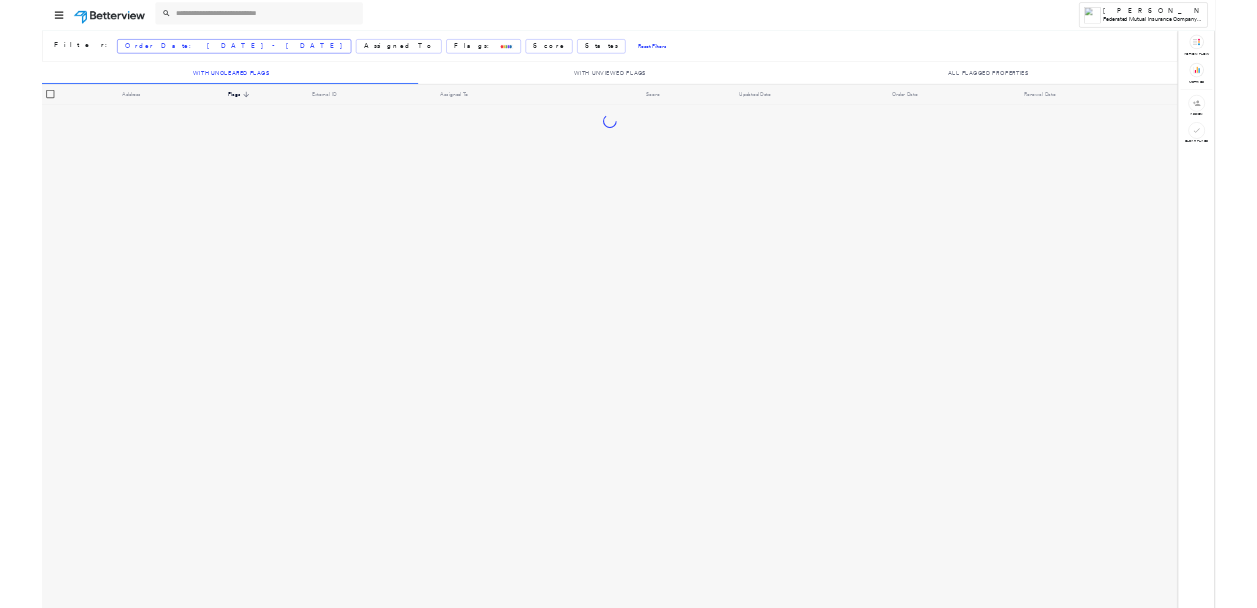 scroll, scrollTop: 0, scrollLeft: 0, axis: both 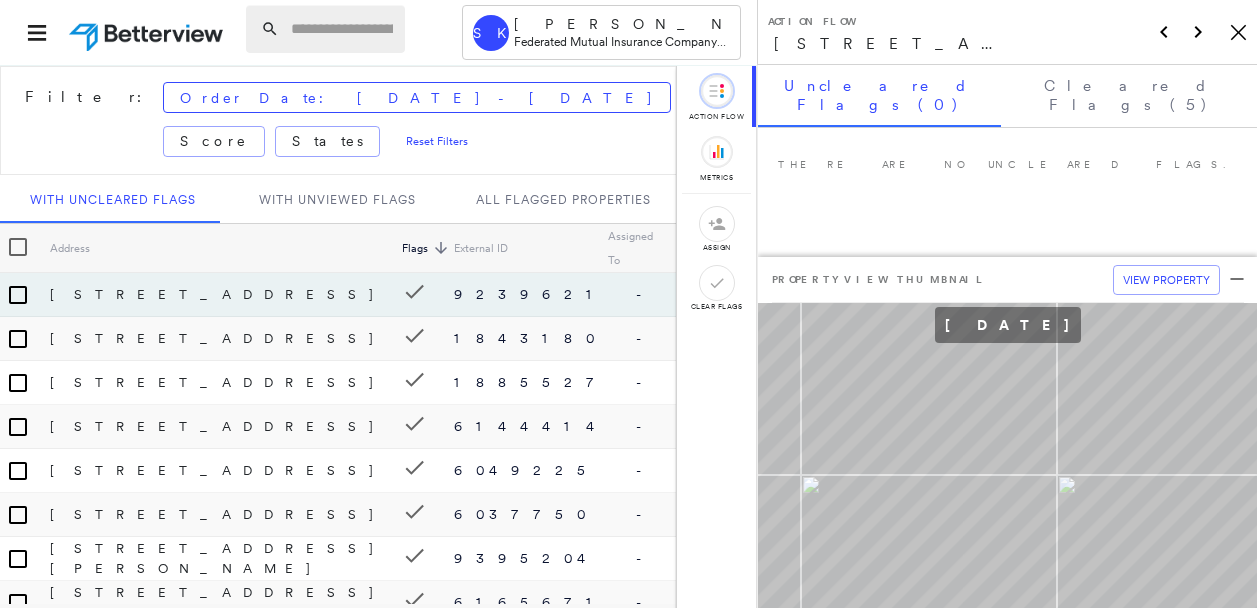 click at bounding box center (342, 29) 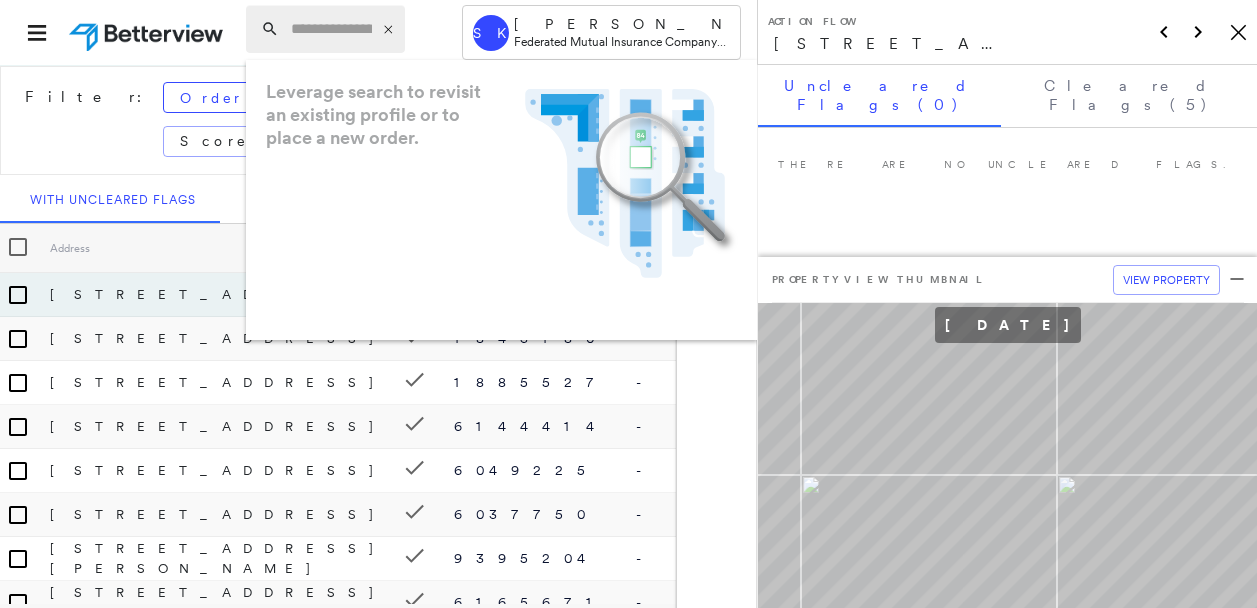 paste on "**********" 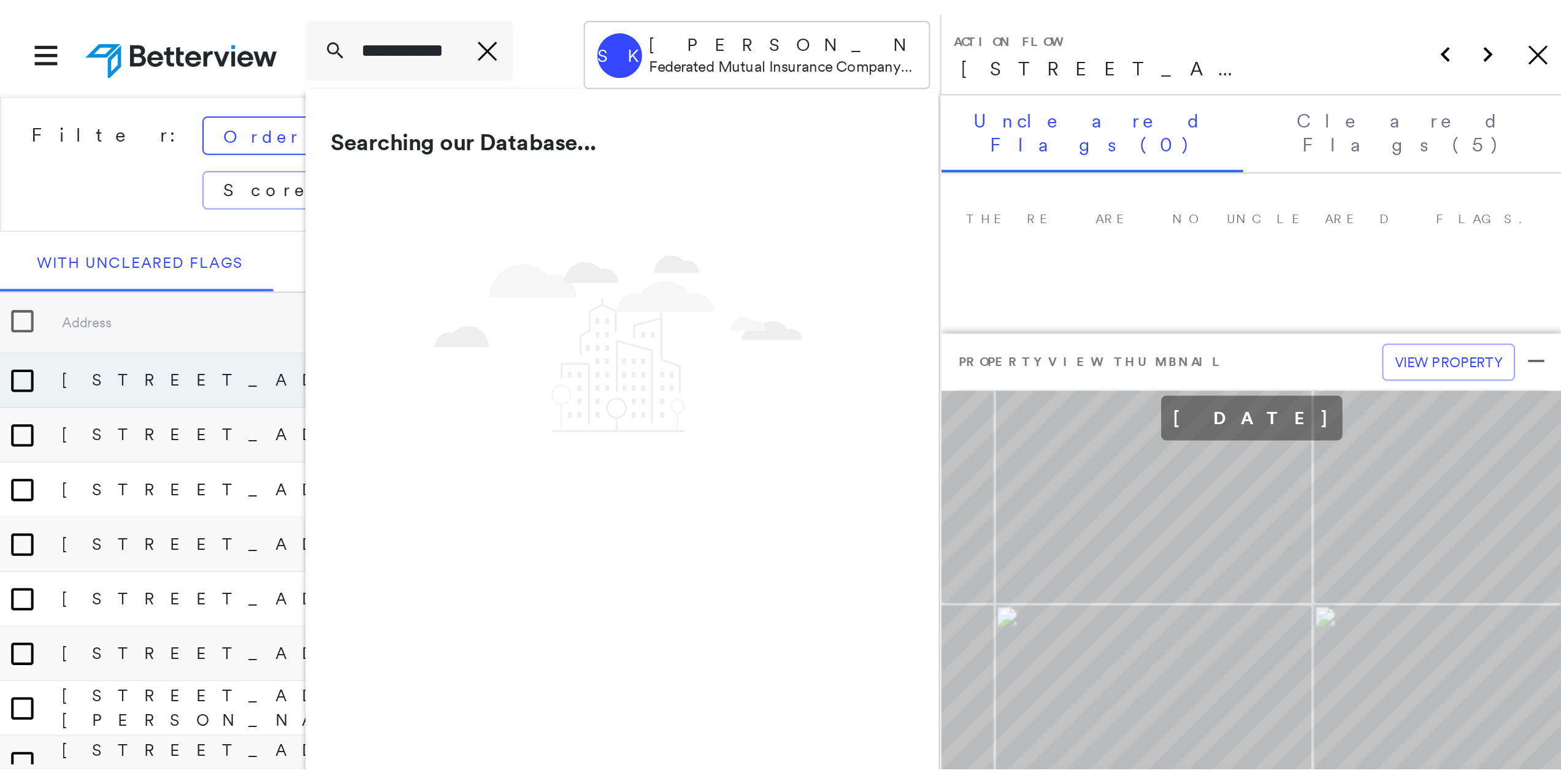 scroll, scrollTop: 0, scrollLeft: 0, axis: both 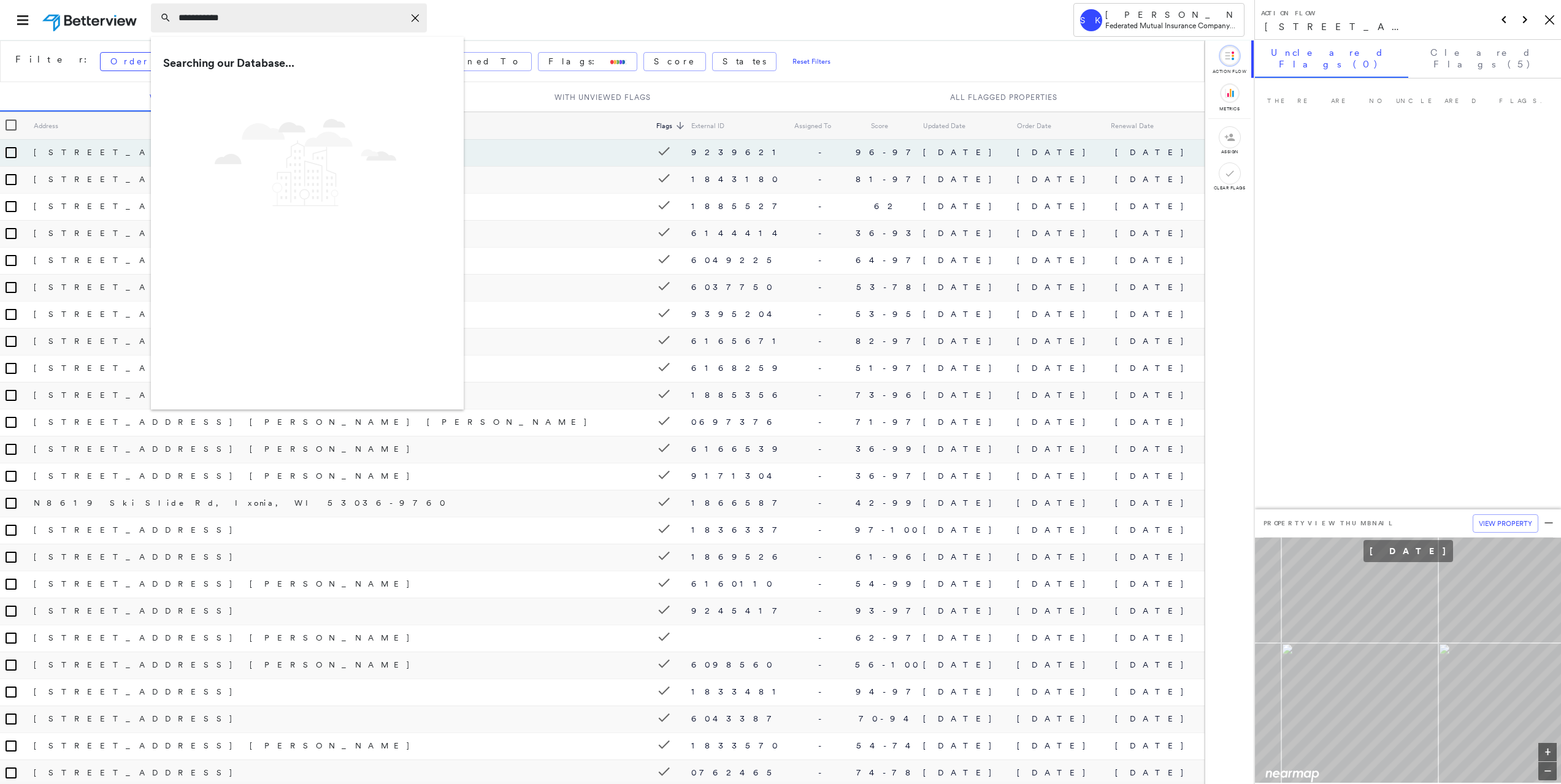 click on "**********" at bounding box center [291, 18] 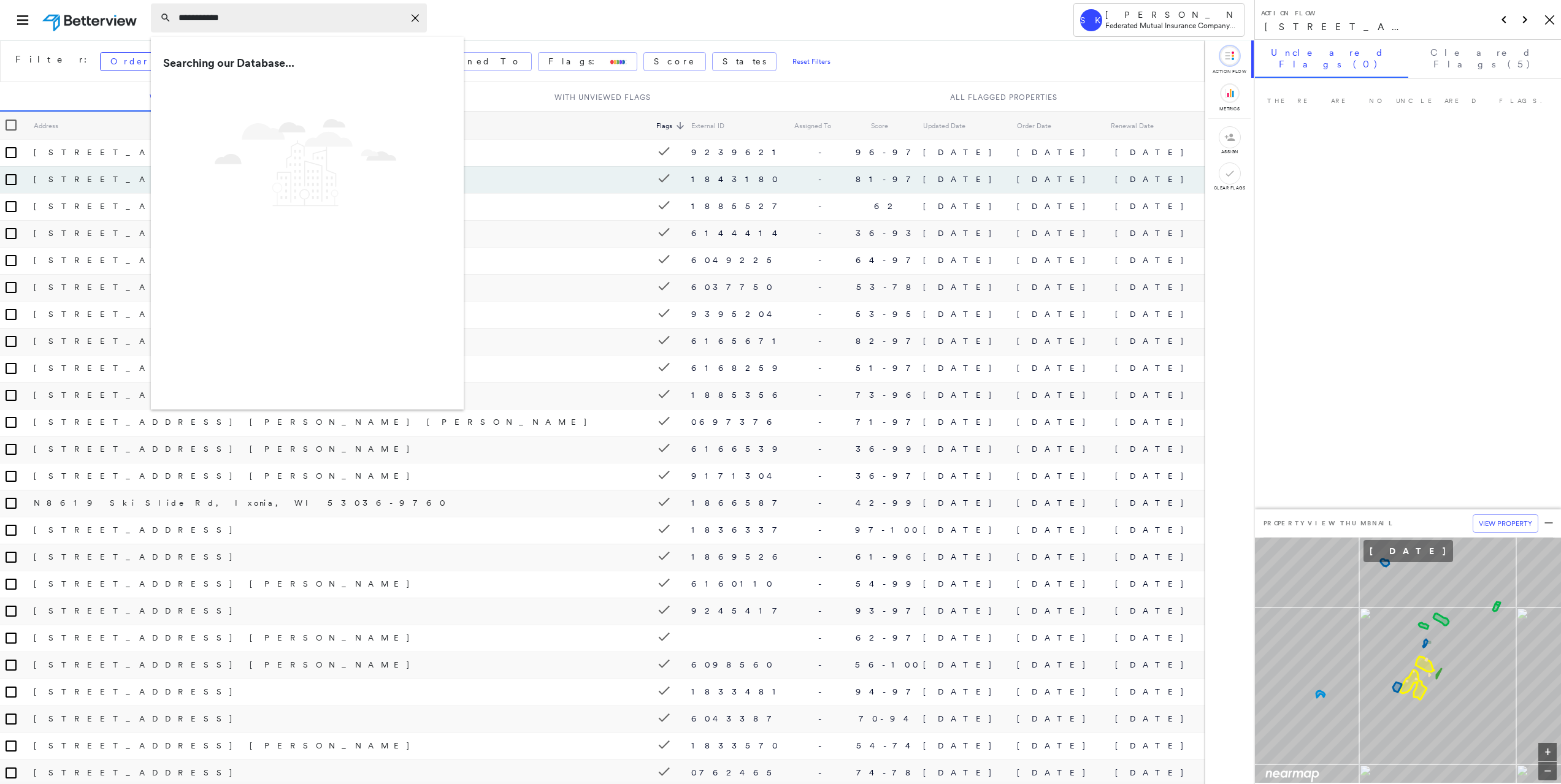 drag, startPoint x: 240, startPoint y: 18, endPoint x: 302, endPoint y: 18, distance: 62 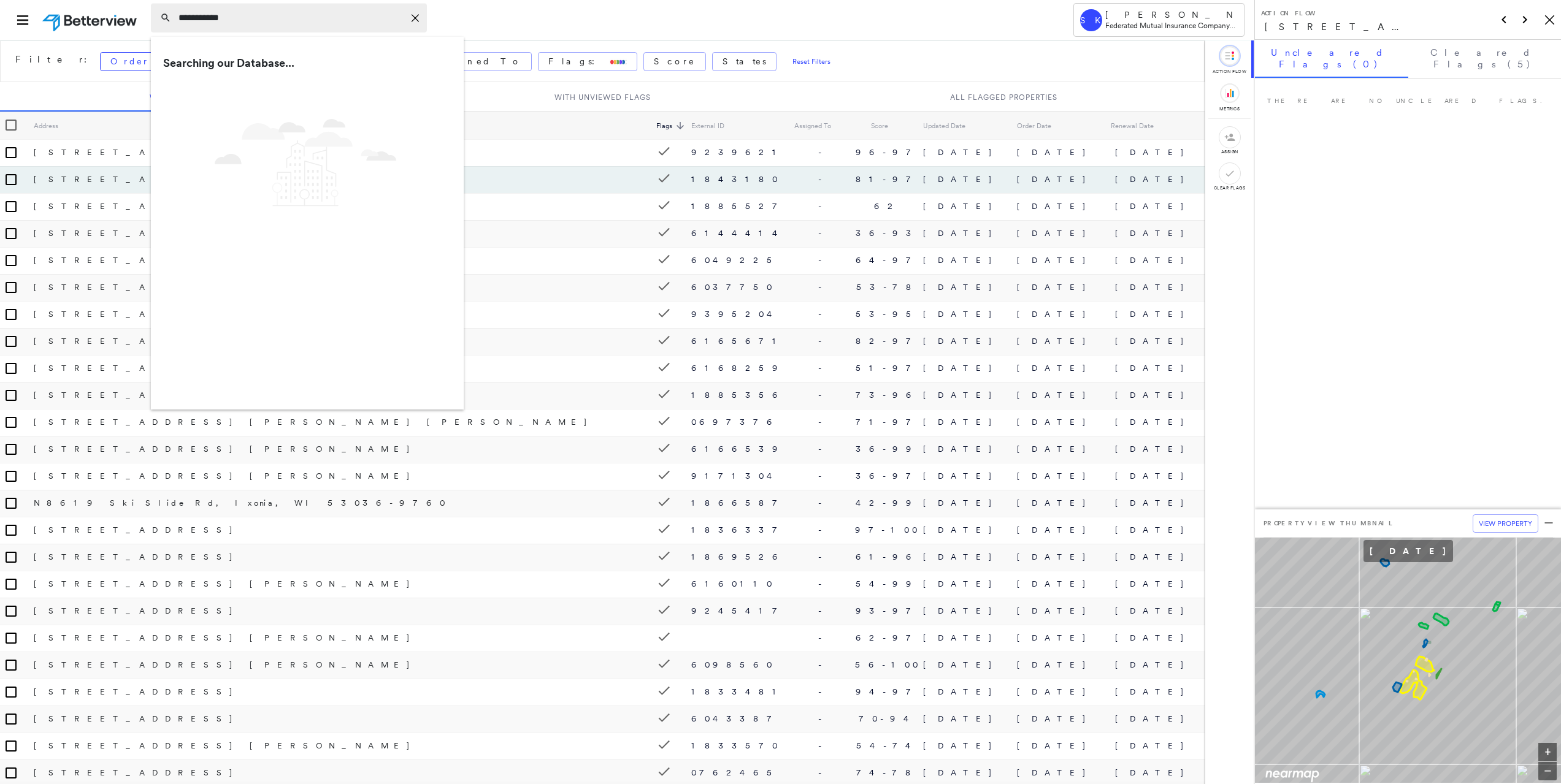 click on "**********" at bounding box center (291, 18) 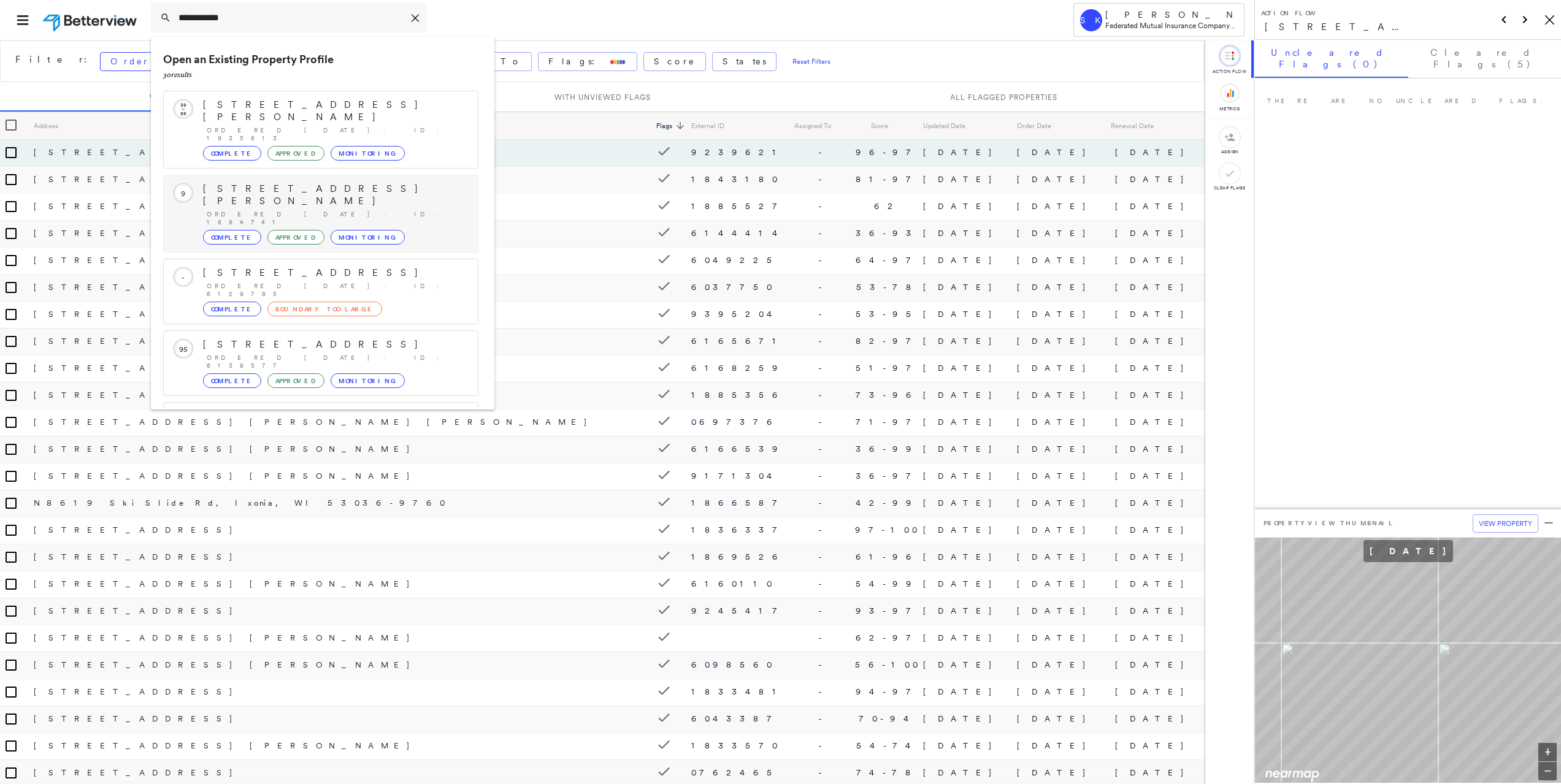 scroll, scrollTop: 78, scrollLeft: 0, axis: vertical 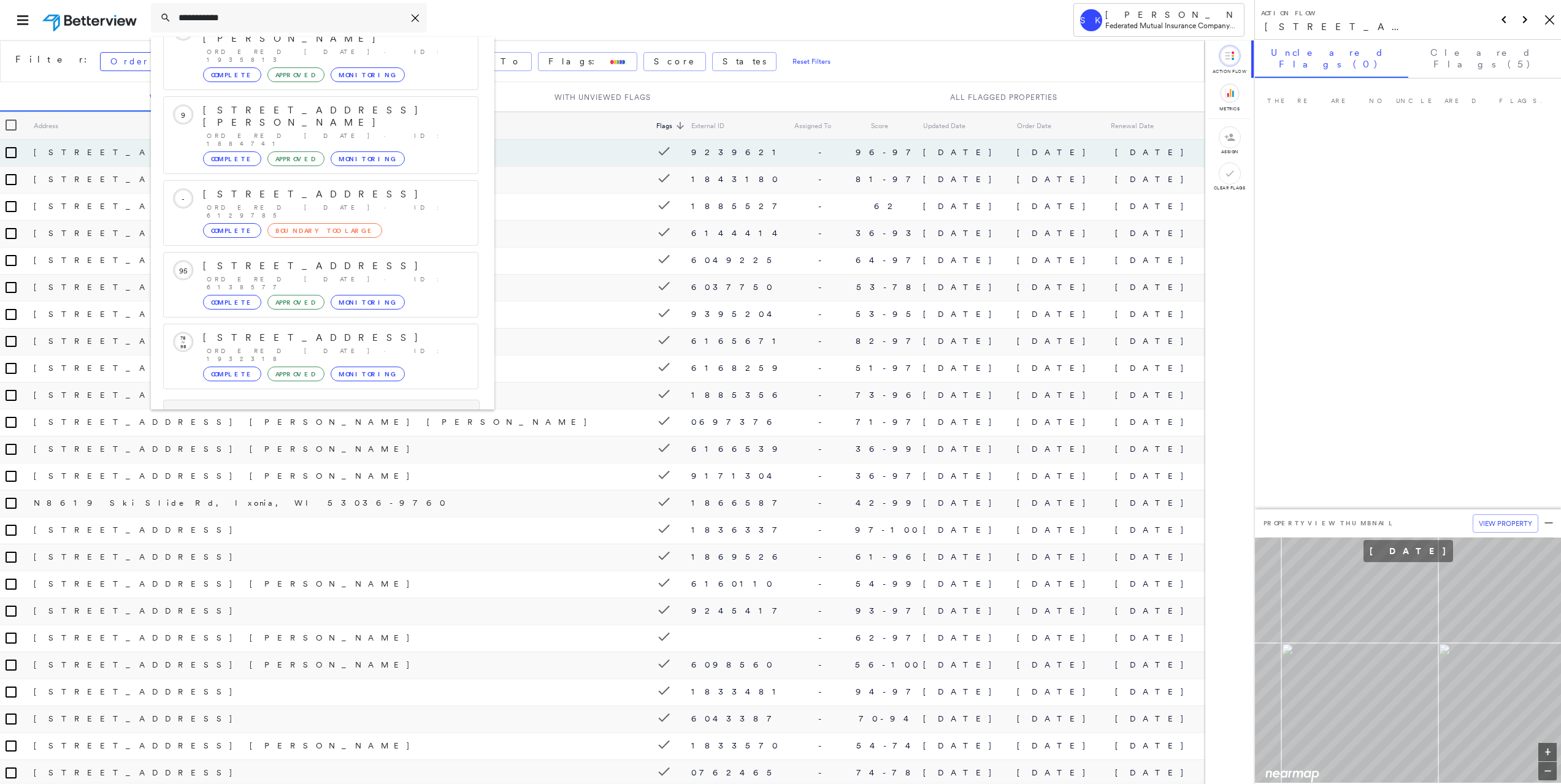 click on "Show  5  more existing properties" at bounding box center (321, 416) 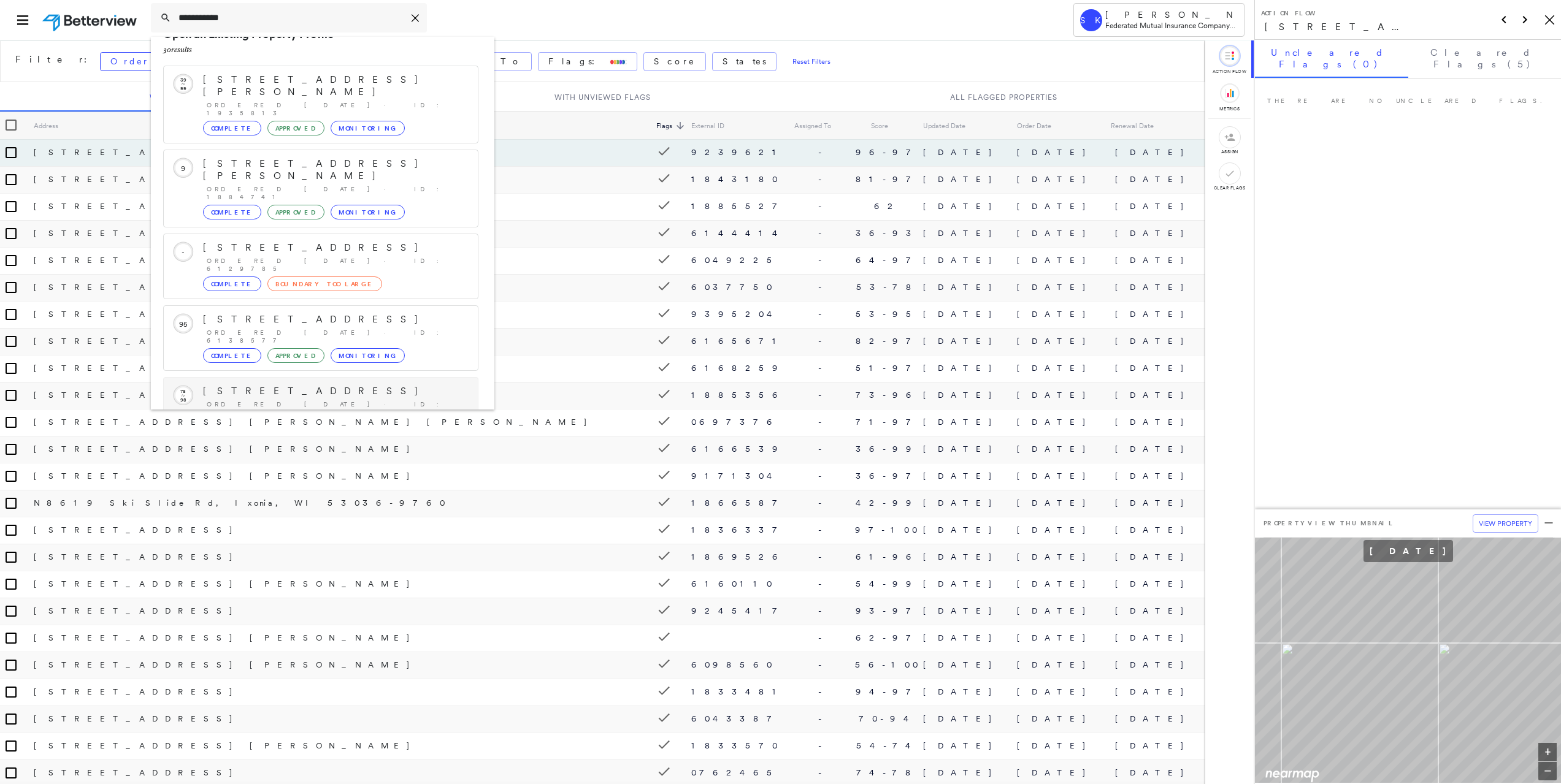 scroll, scrollTop: 0, scrollLeft: 0, axis: both 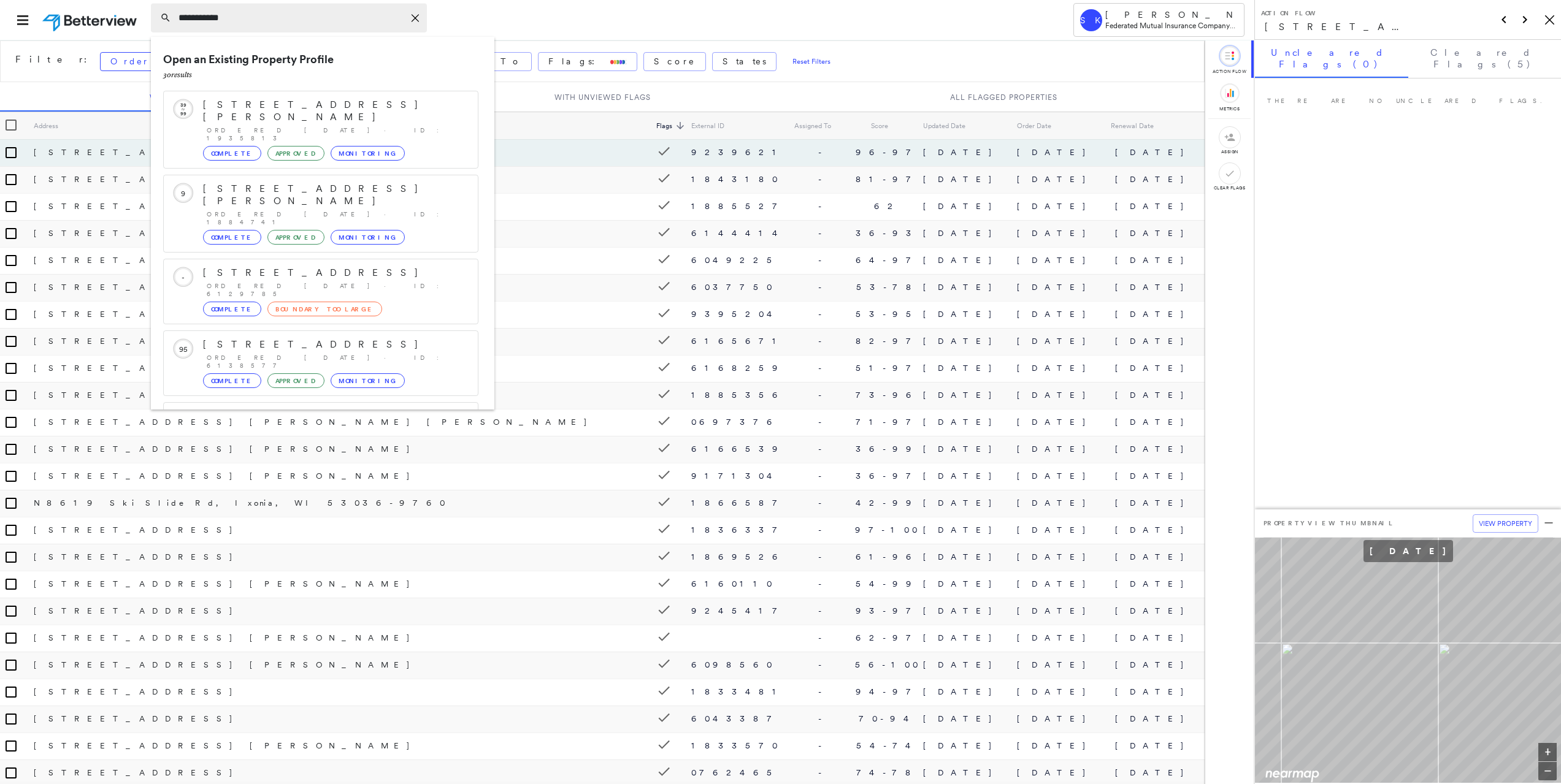 click on "**********" at bounding box center [291, 18] 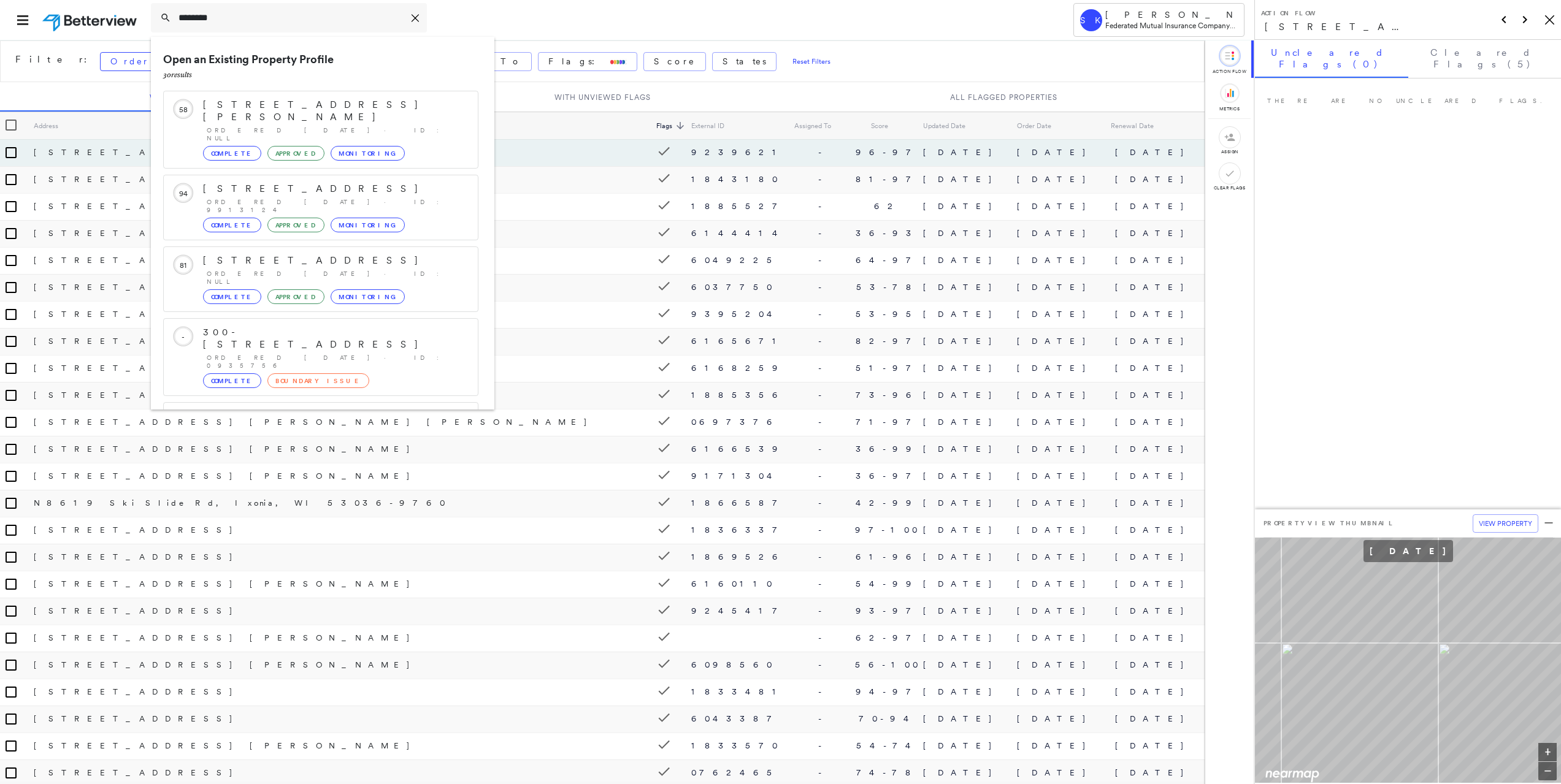 type on "********" 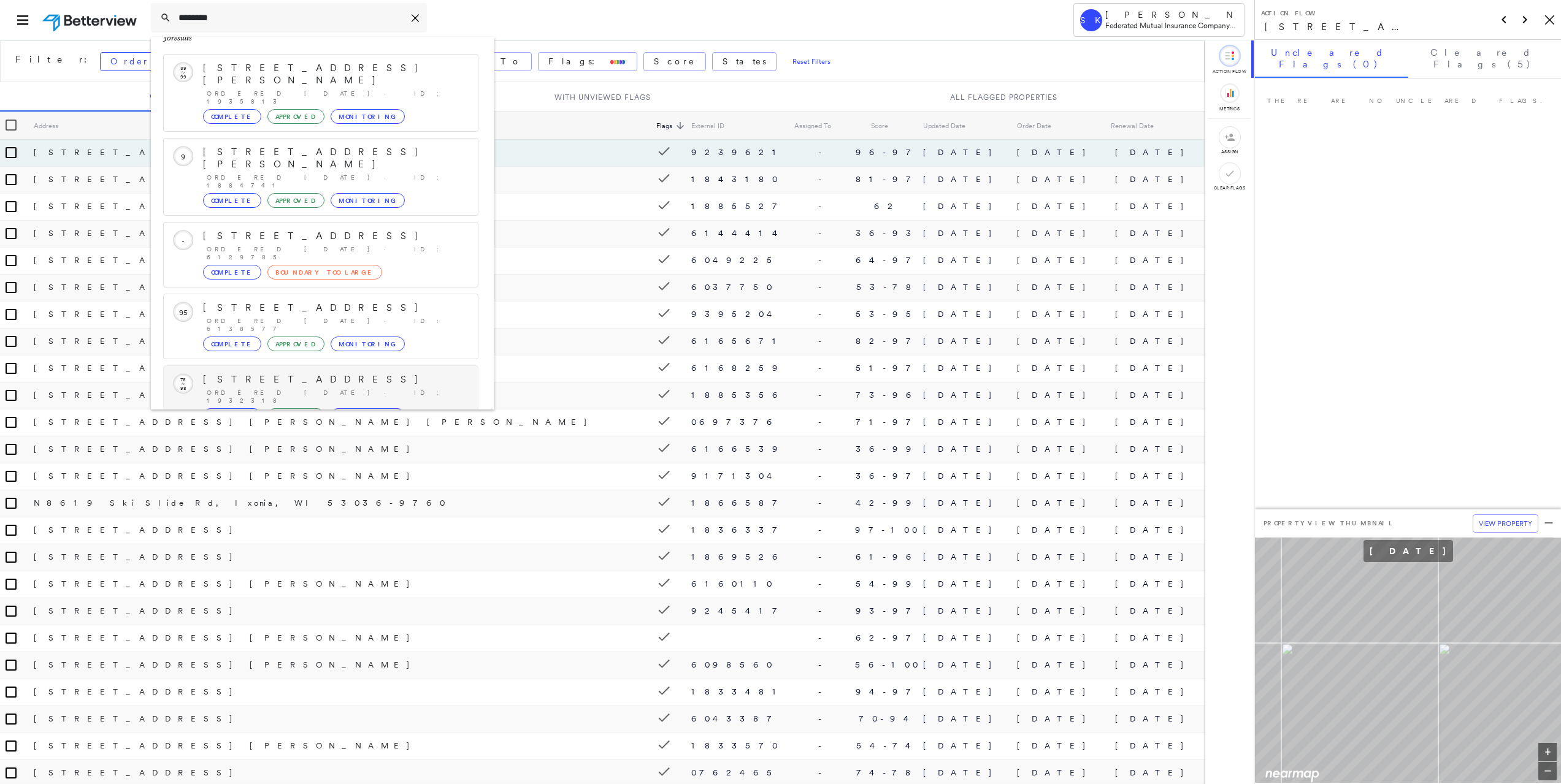 scroll, scrollTop: 0, scrollLeft: 0, axis: both 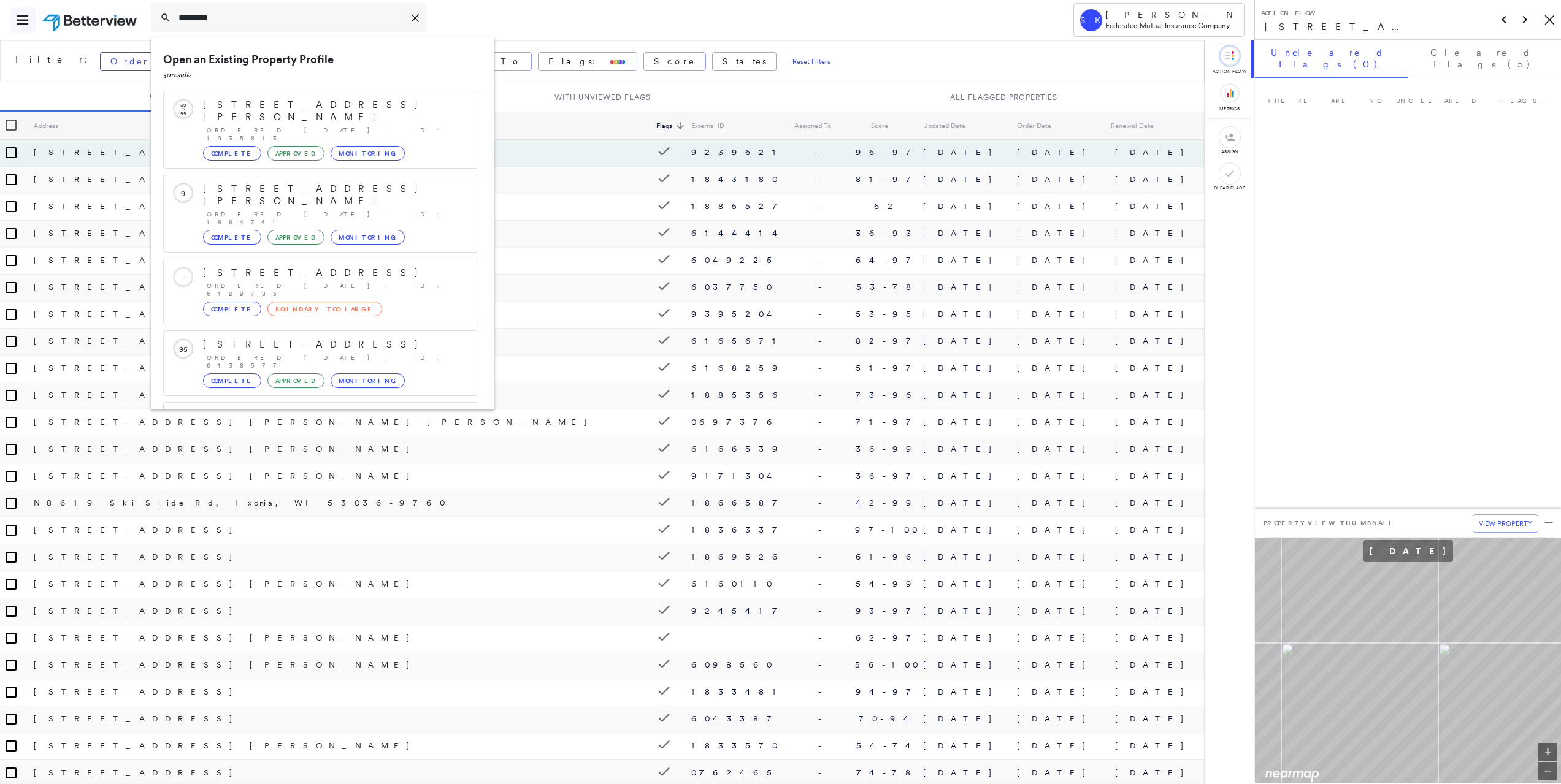 drag, startPoint x: 232, startPoint y: 16, endPoint x: 18, endPoint y: 31, distance: 214.52506 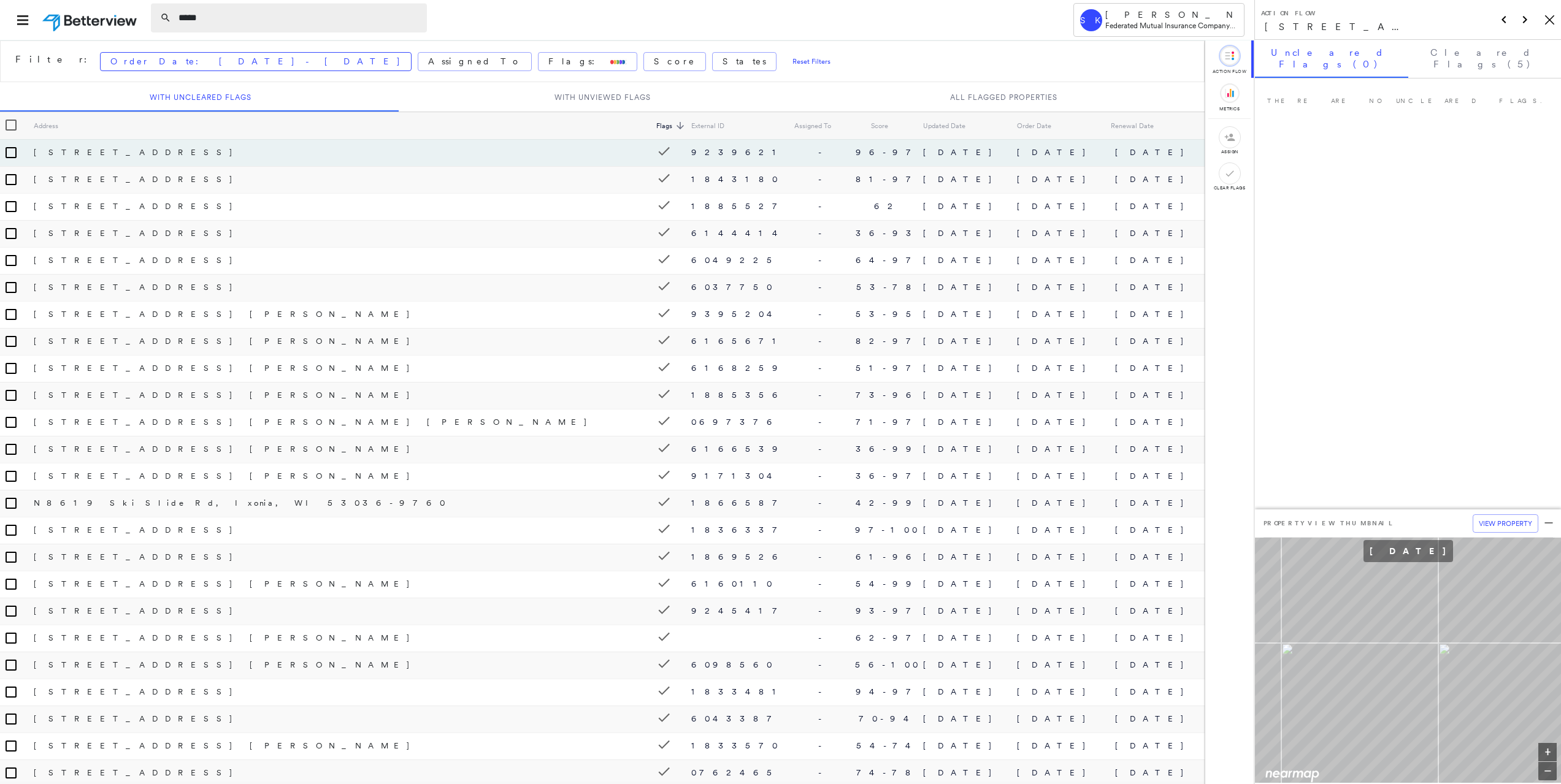 click on "****" at bounding box center (299, 18) 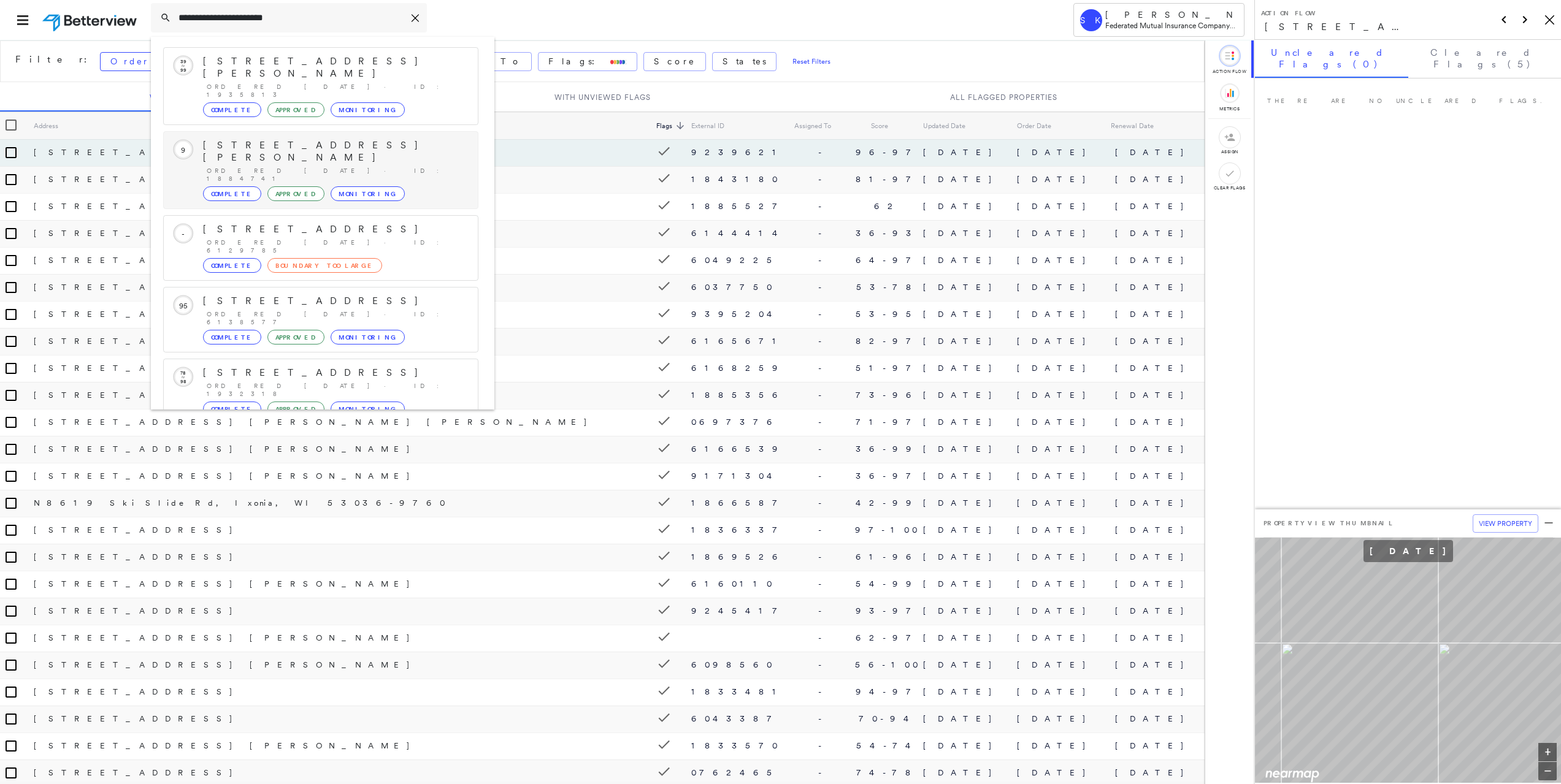 scroll, scrollTop: 78, scrollLeft: 0, axis: vertical 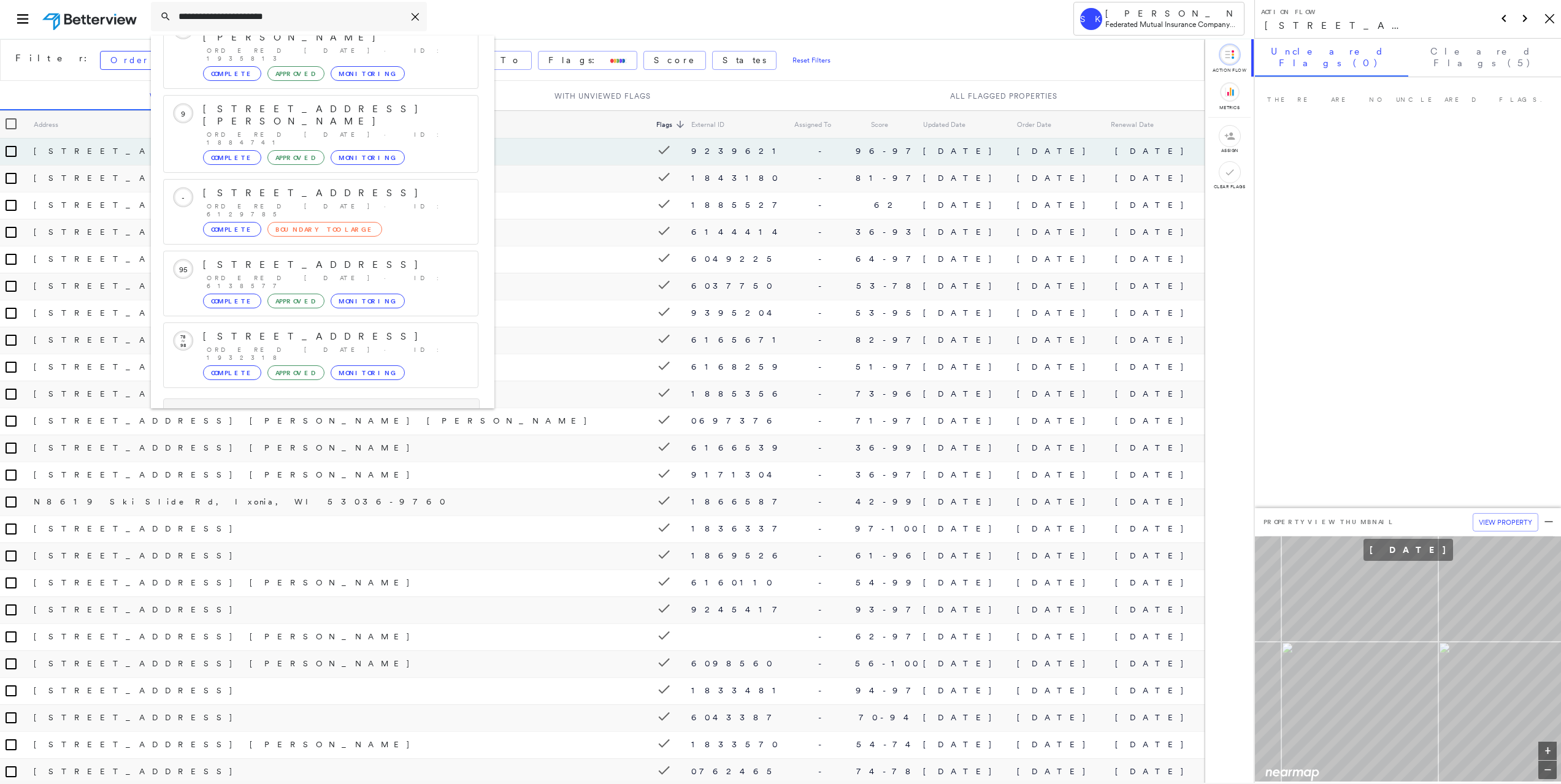 click on "Show  5  more existing properties" at bounding box center (321, 414) 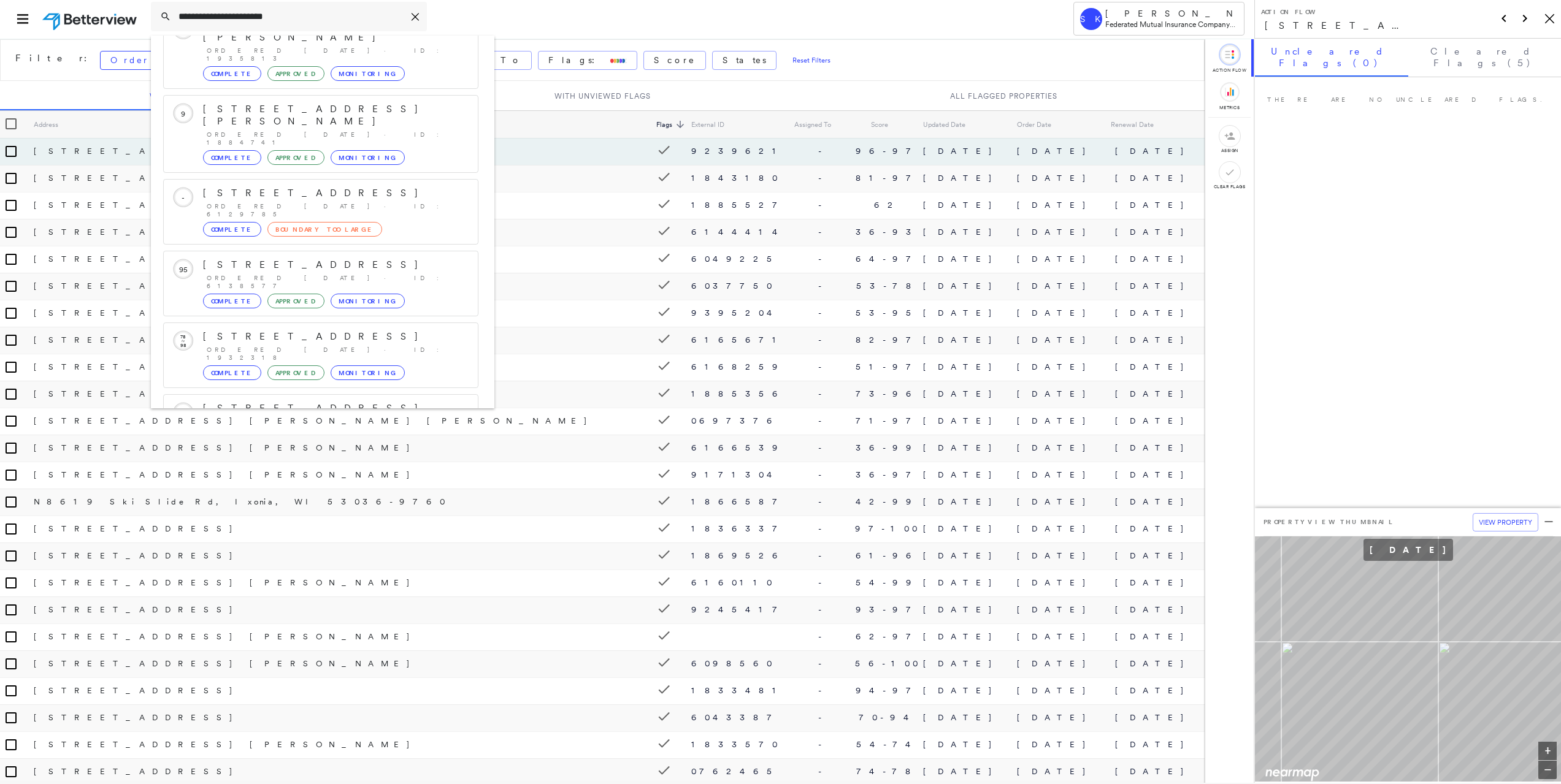 scroll, scrollTop: 0, scrollLeft: 0, axis: both 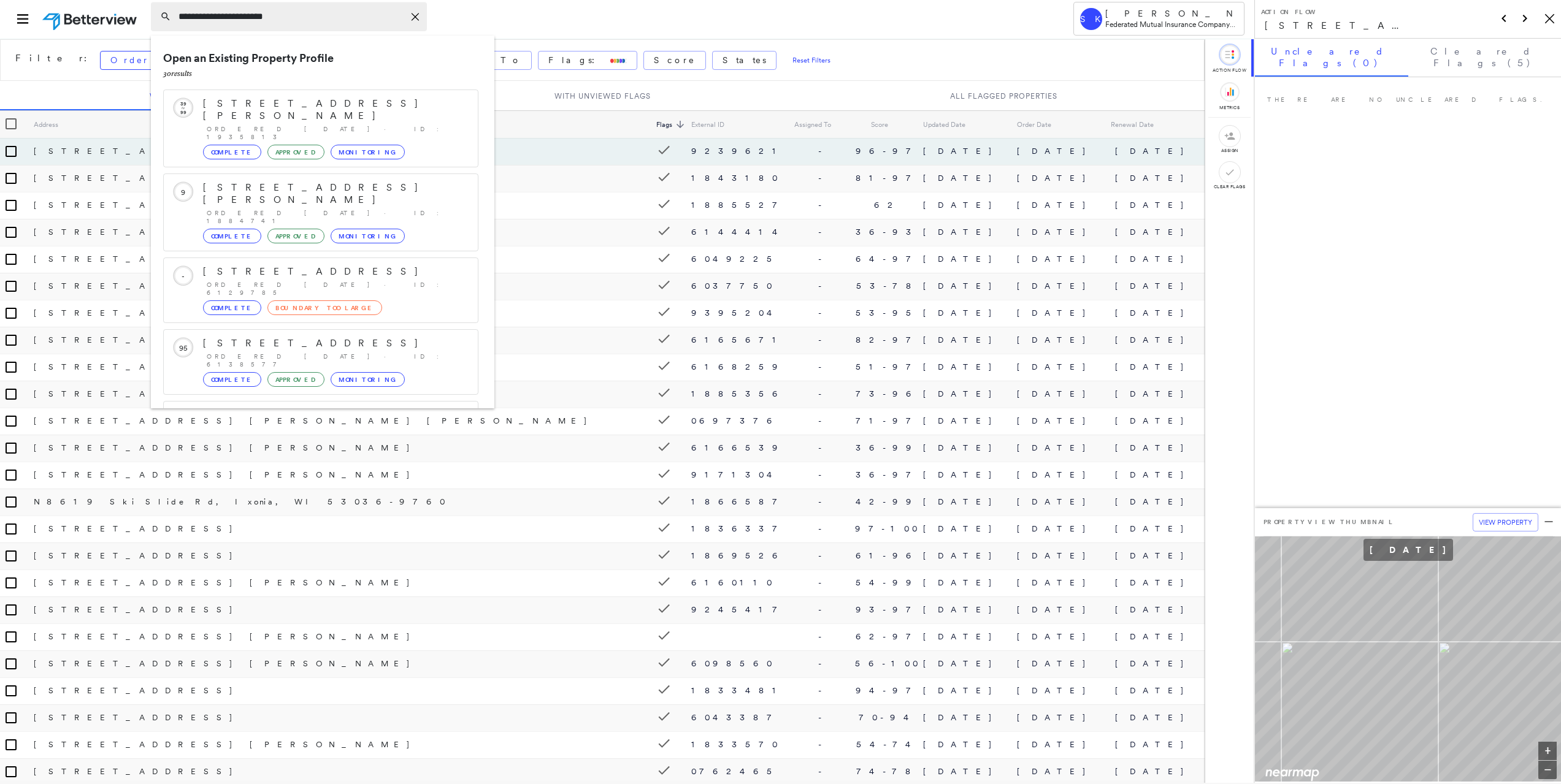 click on "**********" at bounding box center (291, 17) 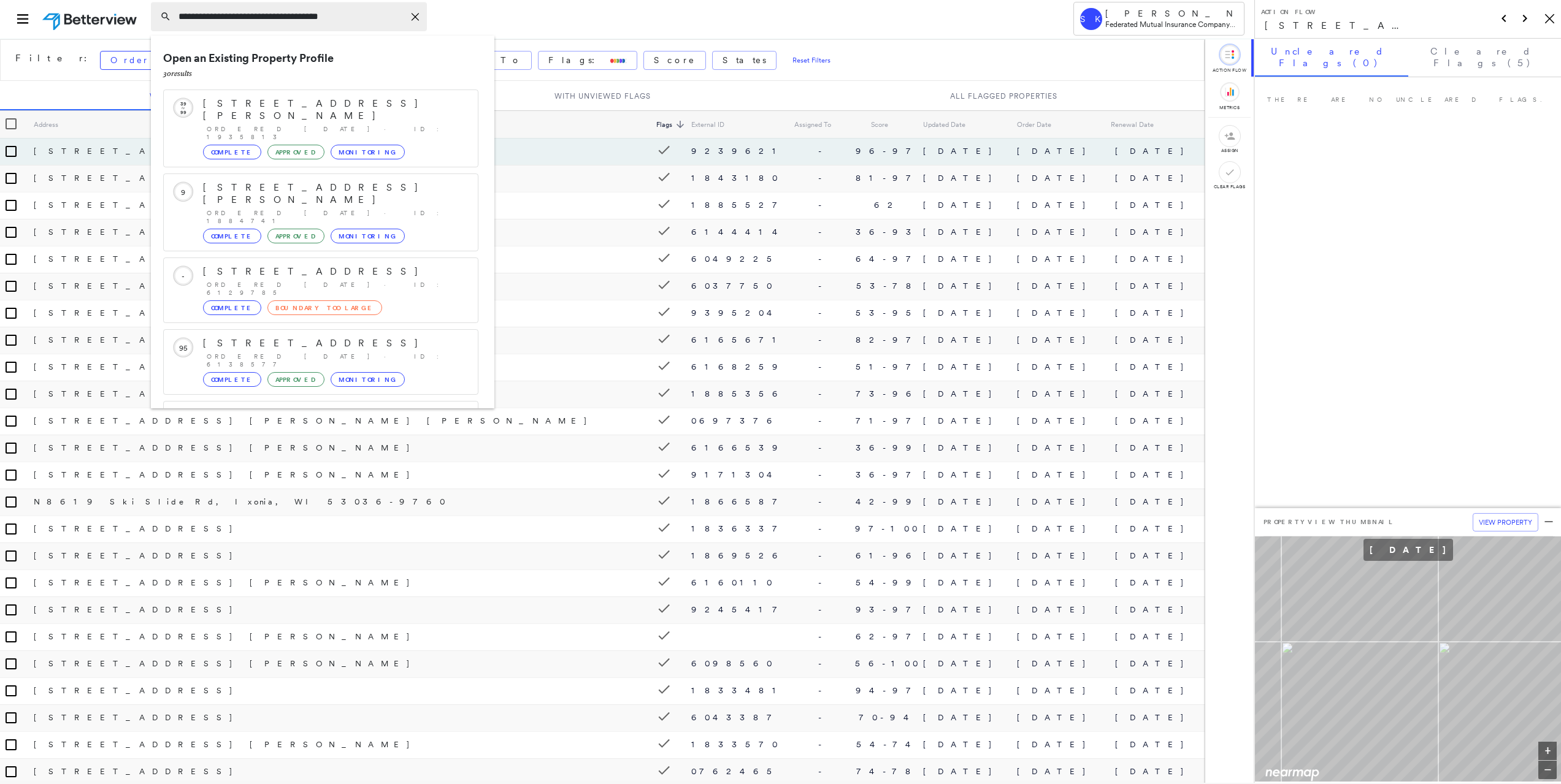 type on "**********" 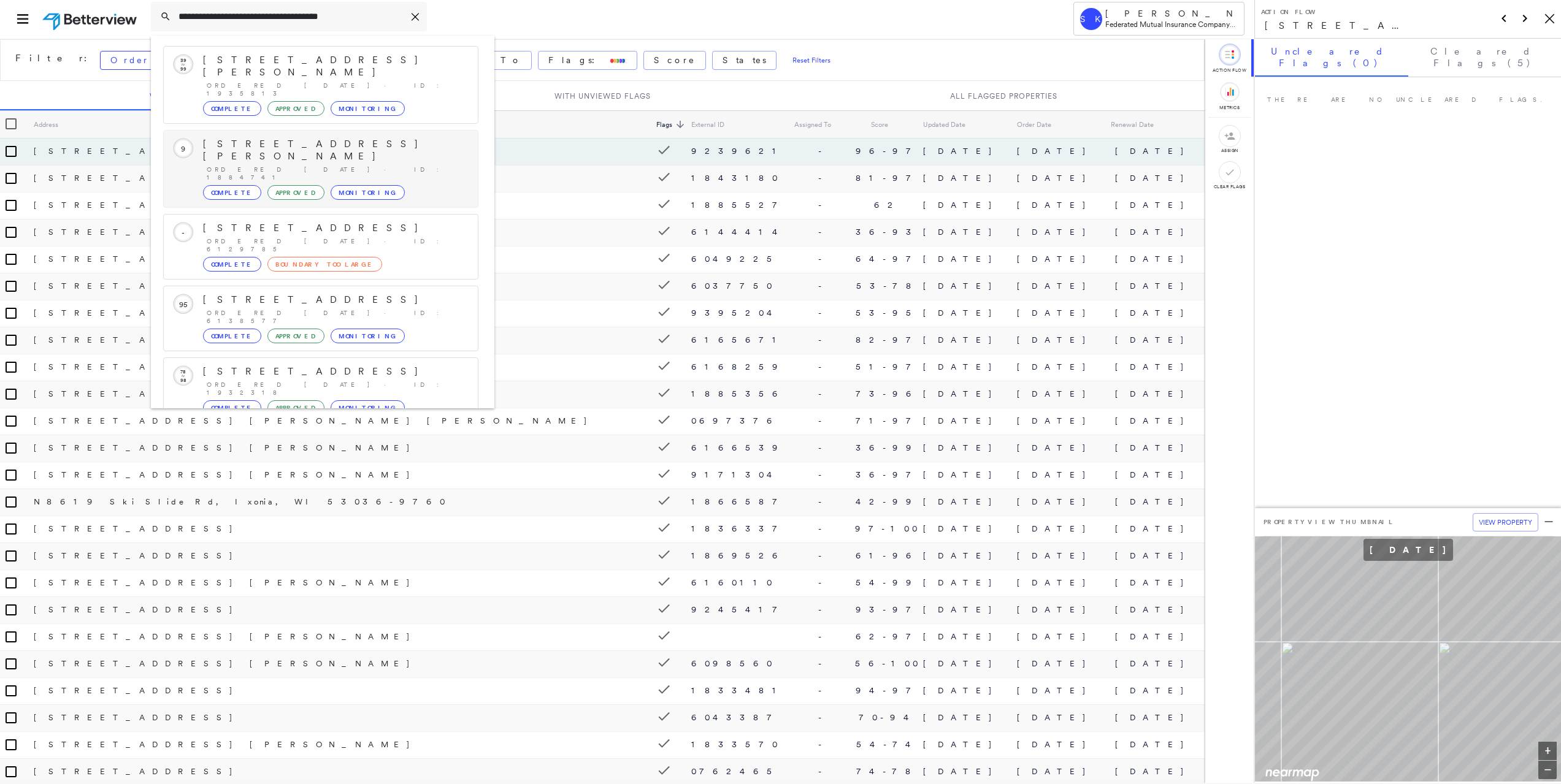 scroll, scrollTop: 78, scrollLeft: 0, axis: vertical 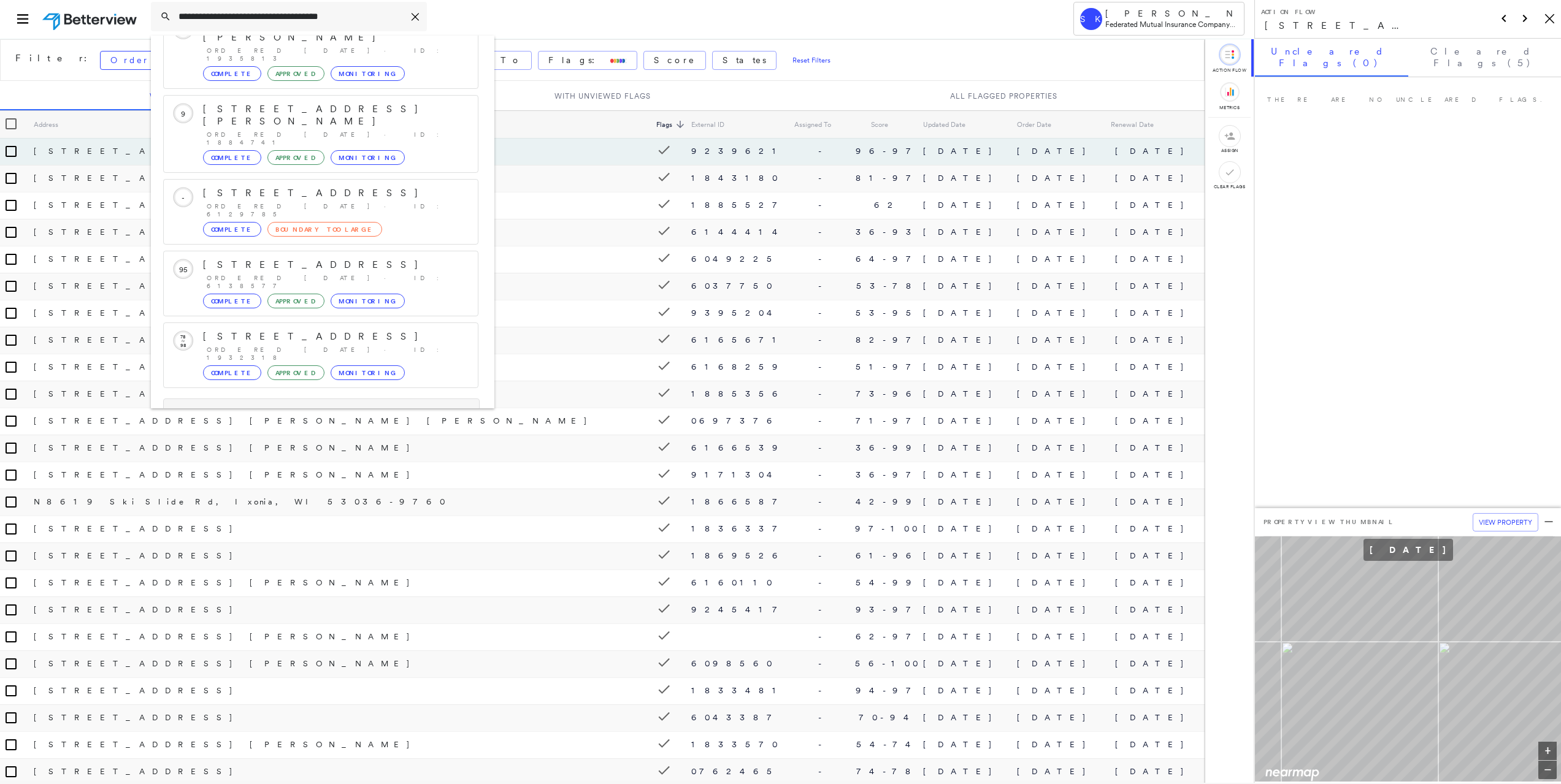 click on "Show  5  more existing properties" at bounding box center [321, 414] 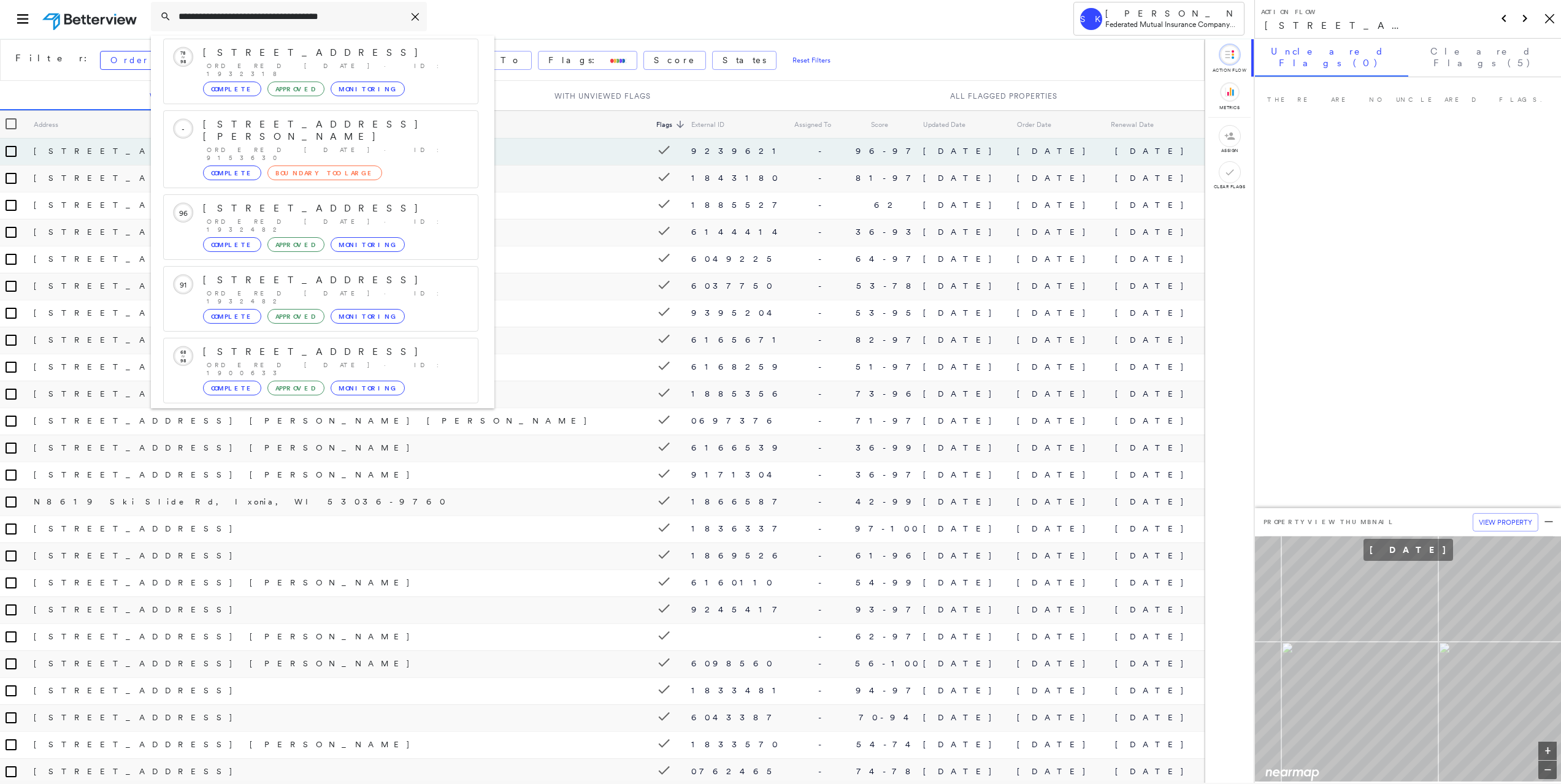 scroll, scrollTop: 0, scrollLeft: 0, axis: both 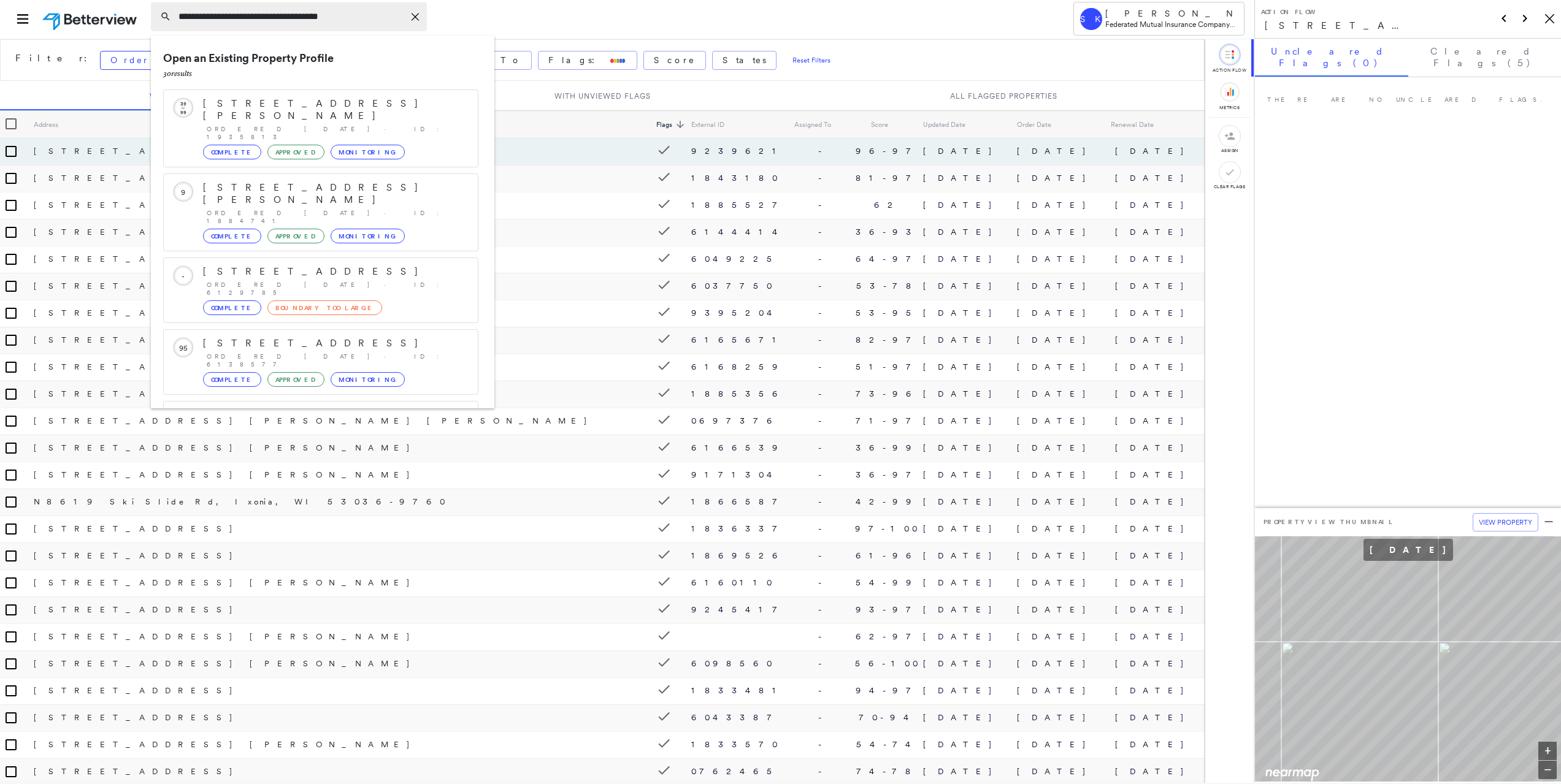 click on "**********" at bounding box center (291, 17) 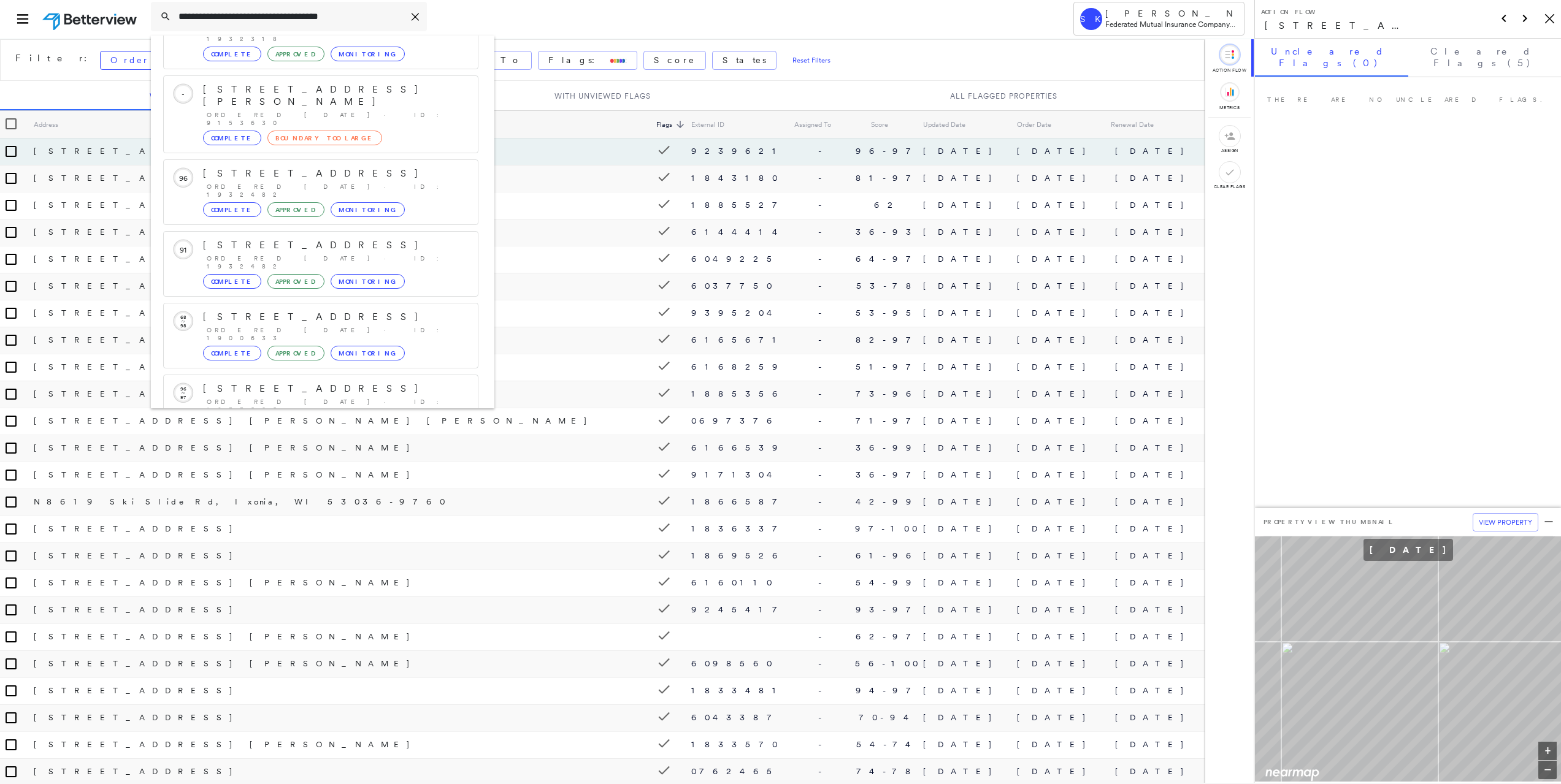 scroll, scrollTop: 0, scrollLeft: 0, axis: both 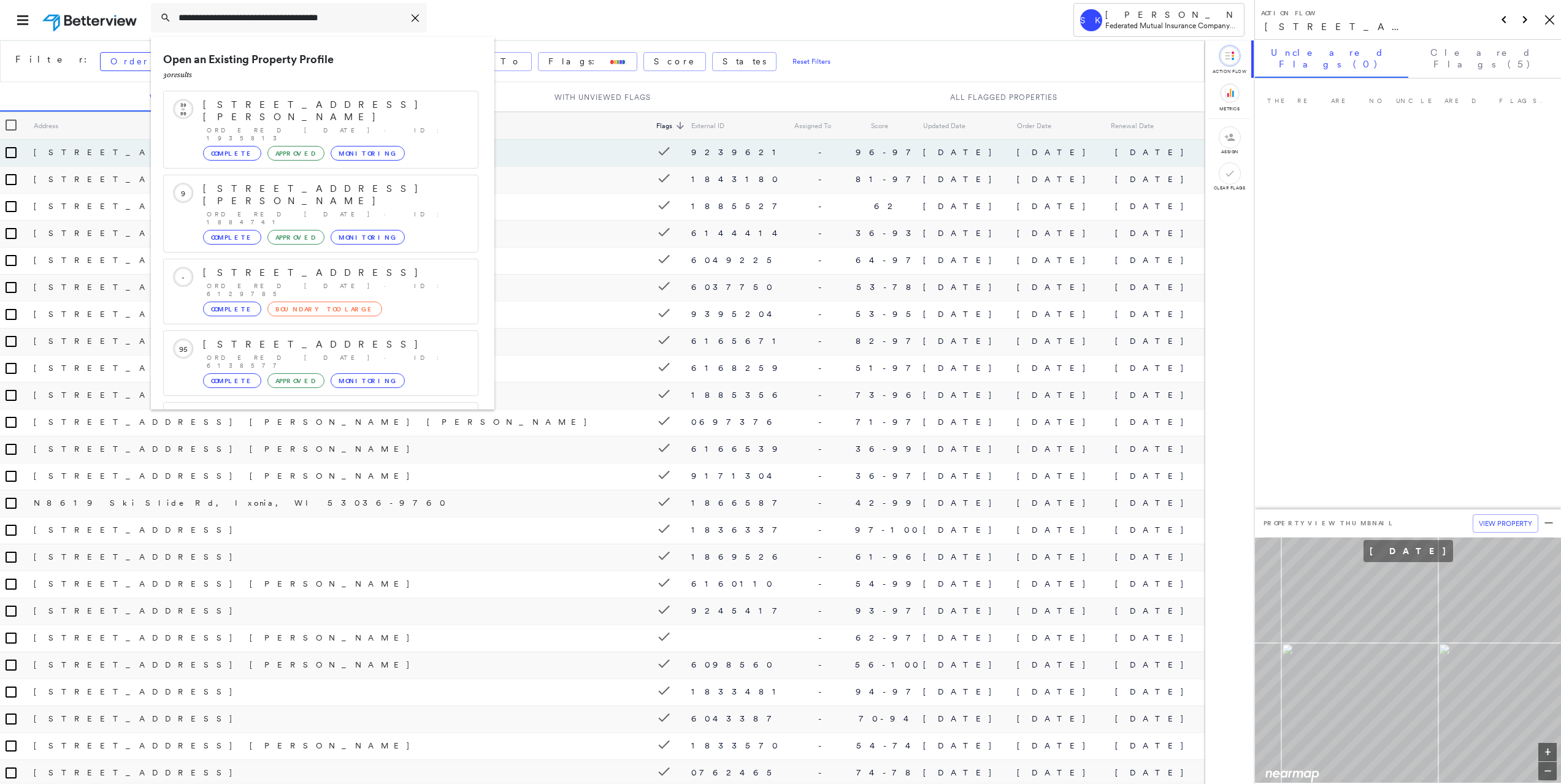 drag, startPoint x: 235, startPoint y: 17, endPoint x: 95, endPoint y: 22, distance: 140.08926 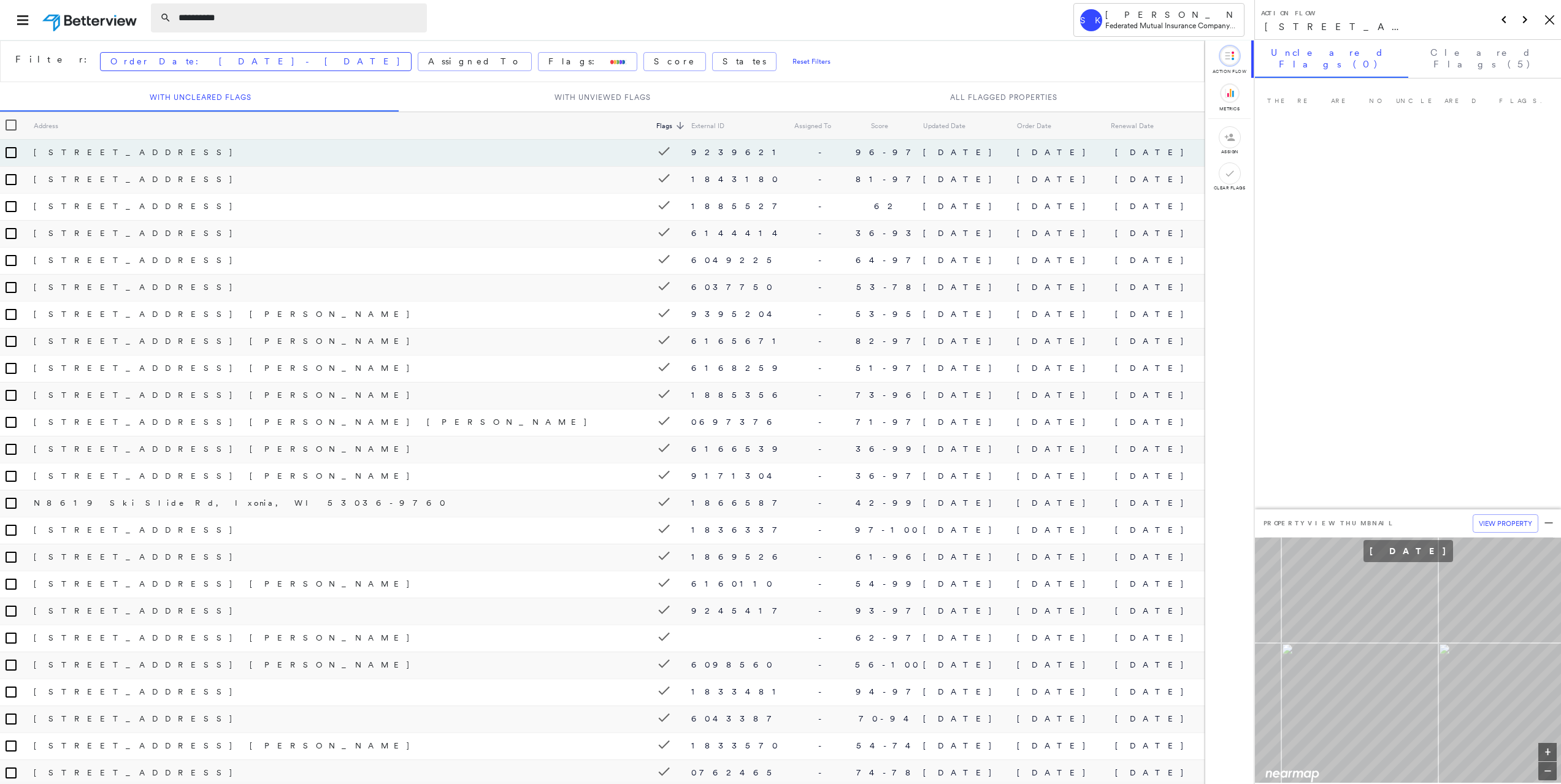 click on "**********" at bounding box center (299, 18) 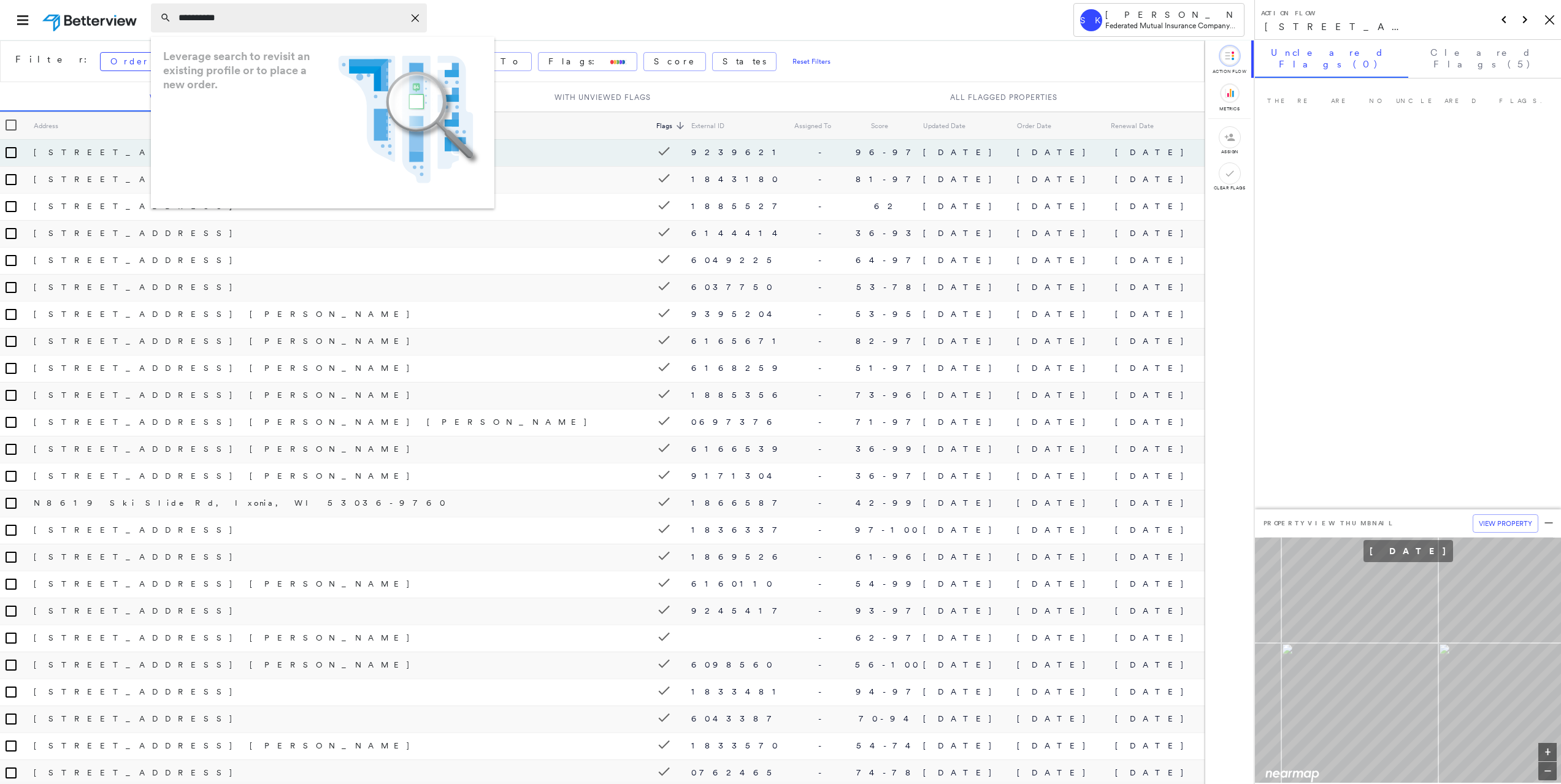 click on "**********" at bounding box center (291, 18) 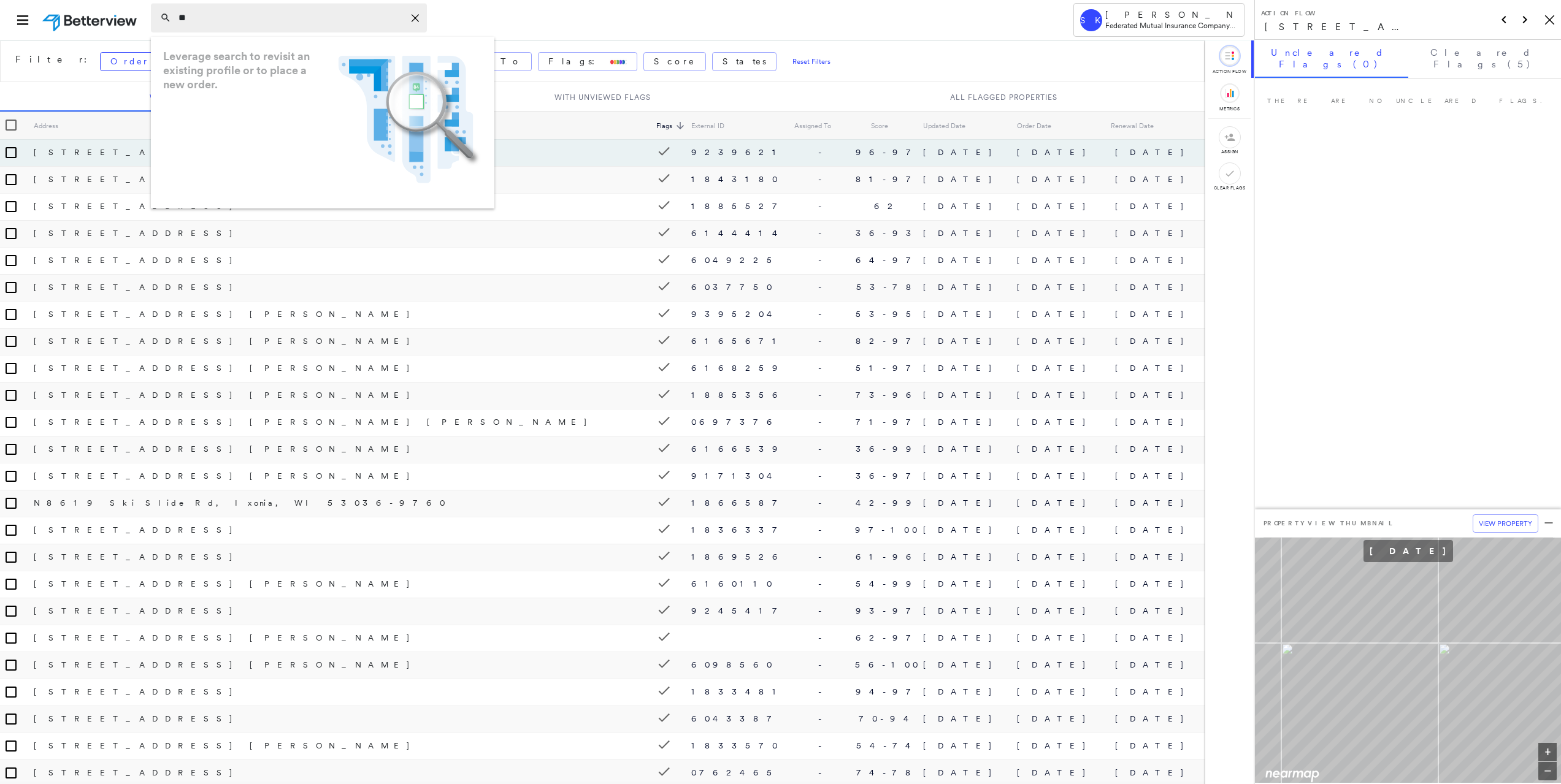 type on "*" 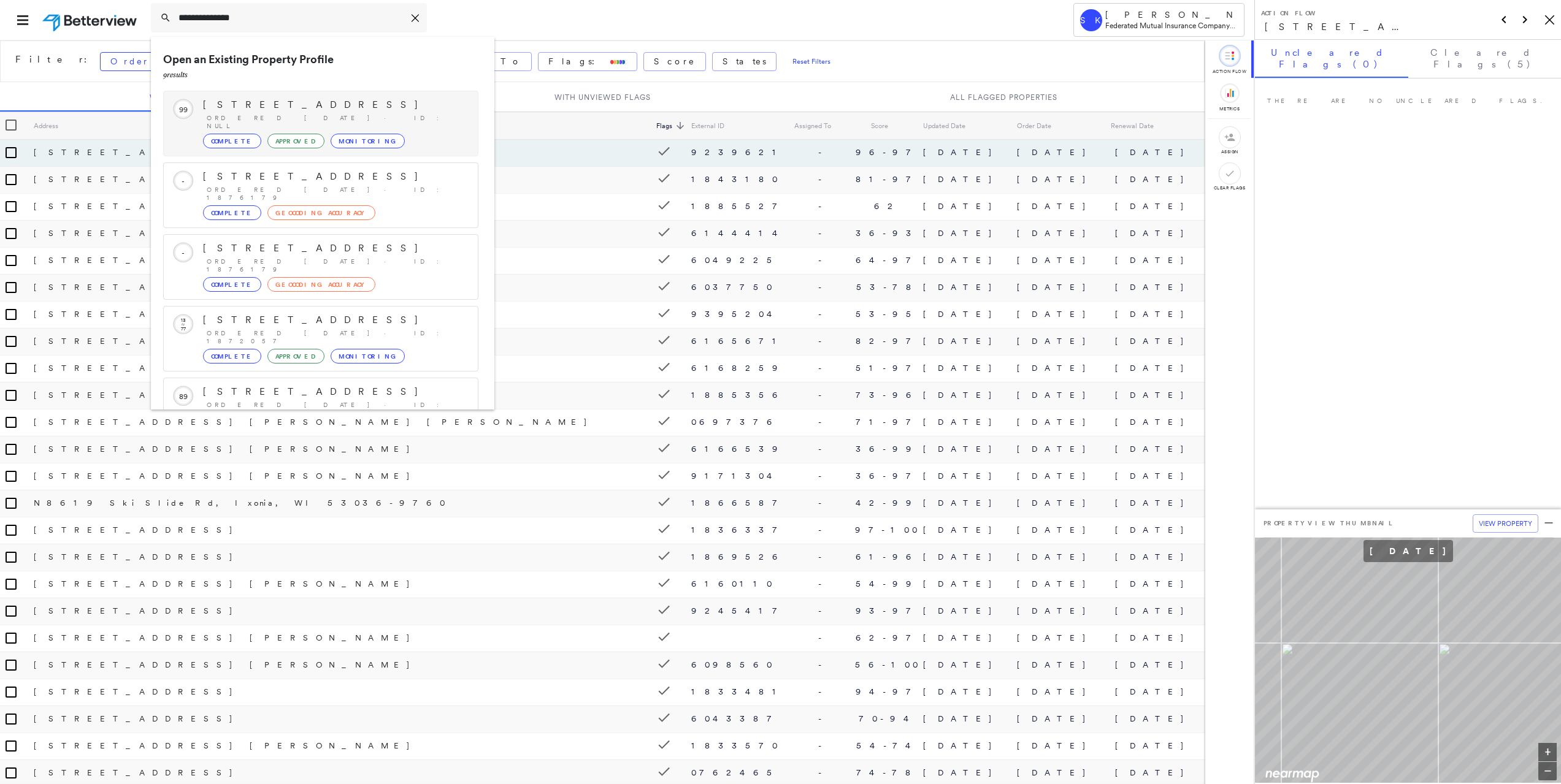 scroll, scrollTop: 78, scrollLeft: 0, axis: vertical 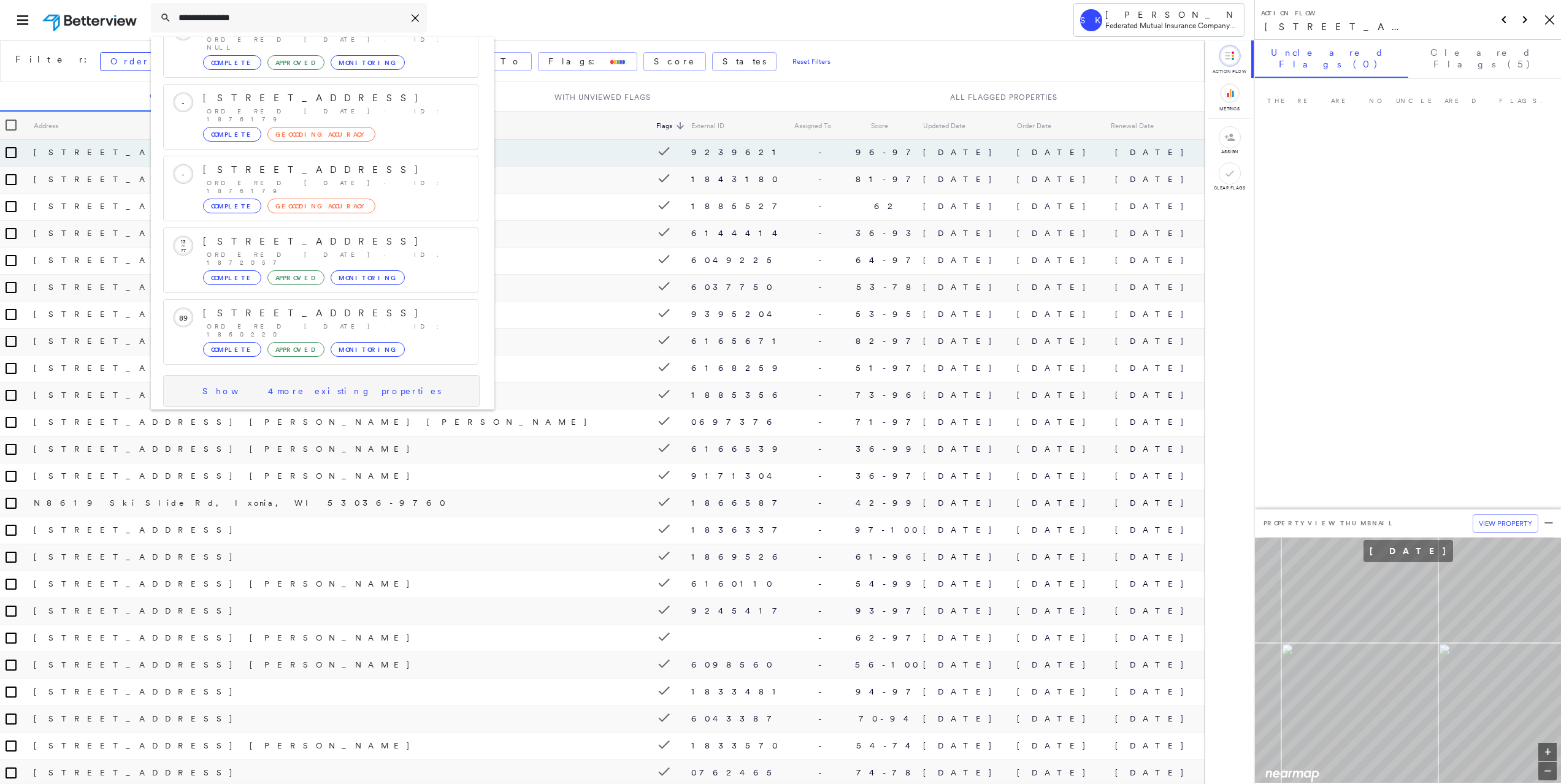 type on "**********" 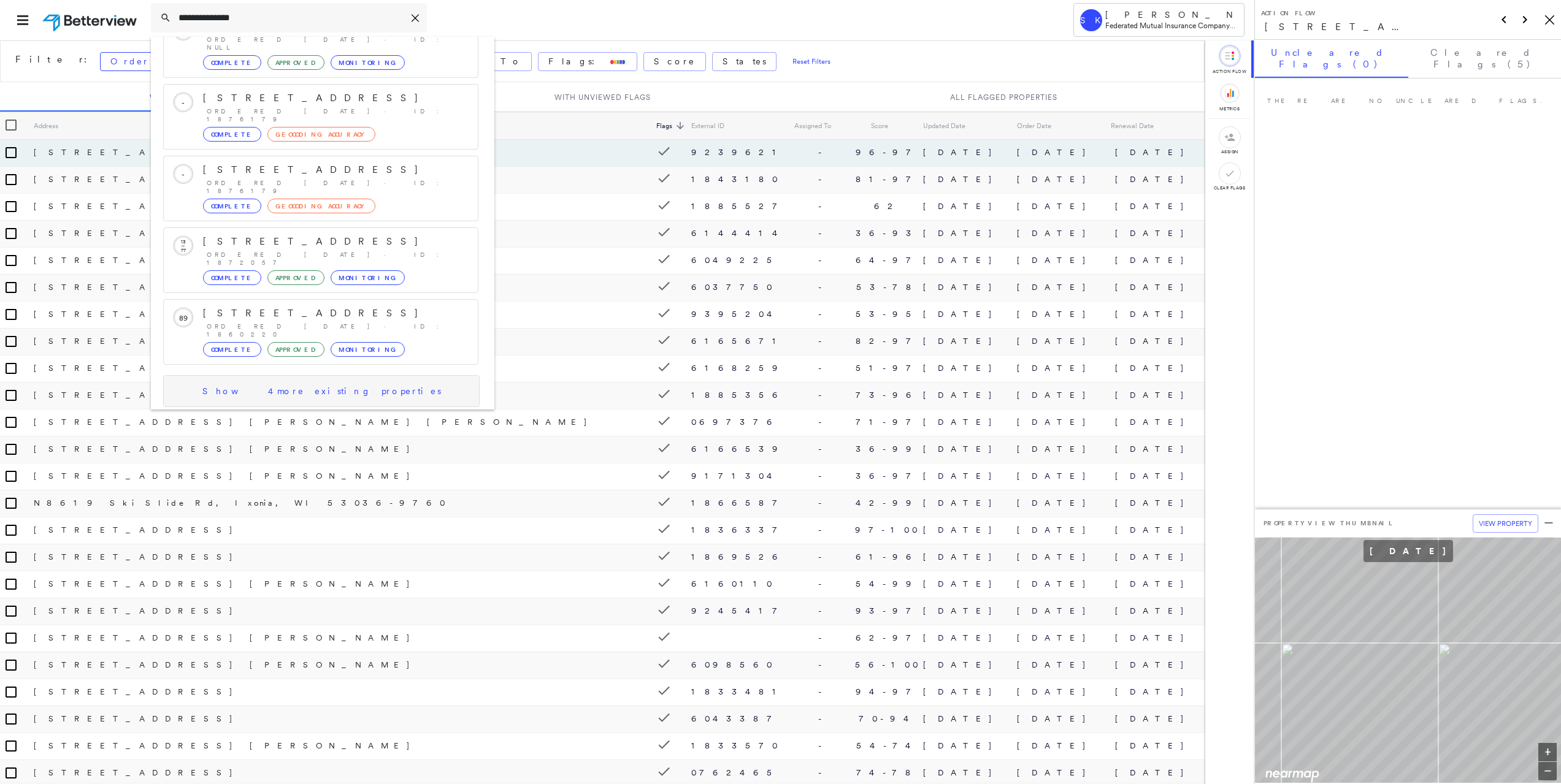 click on "Show  4  more existing properties" at bounding box center (321, 391) 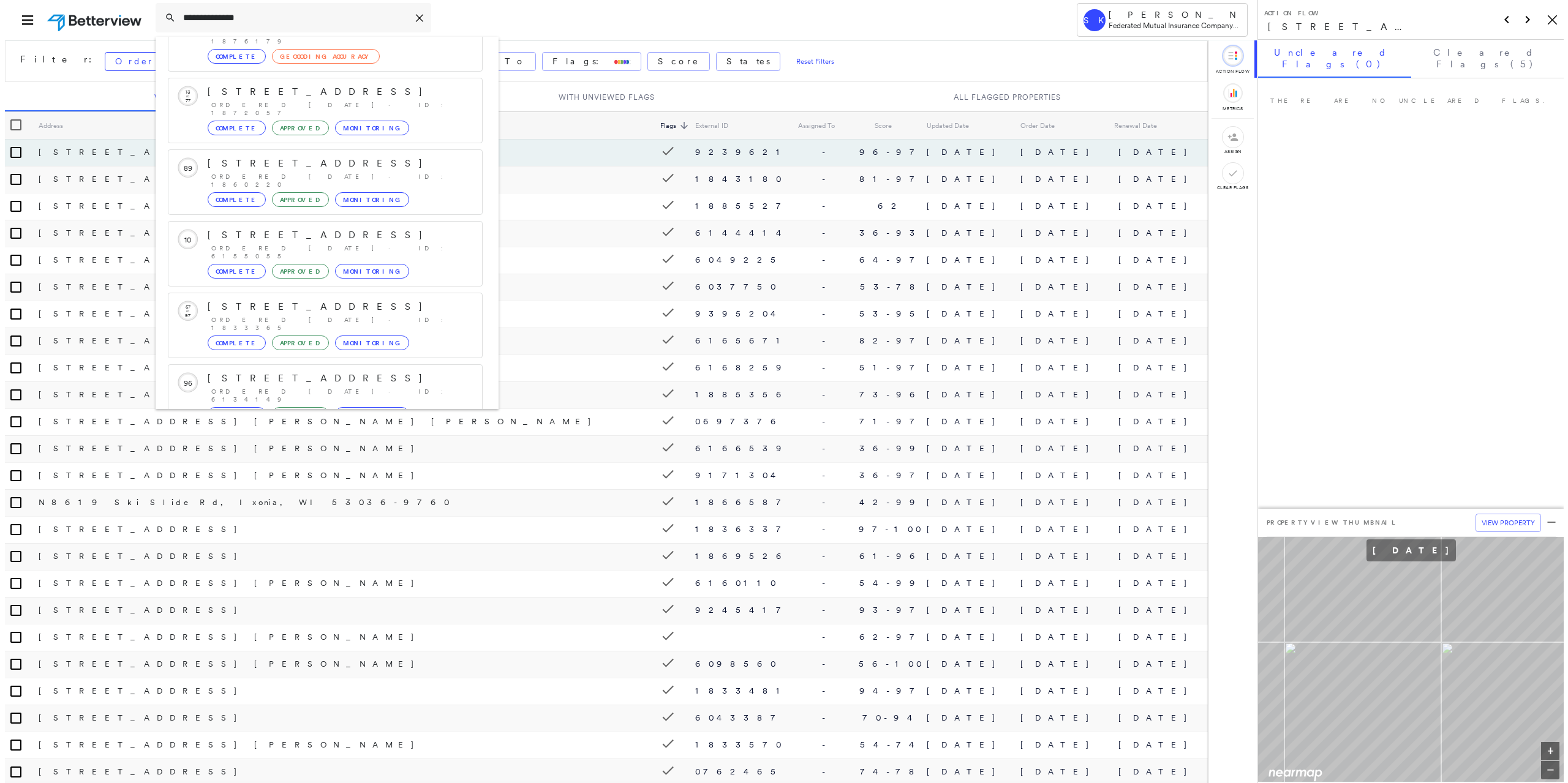 scroll, scrollTop: 266, scrollLeft: 0, axis: vertical 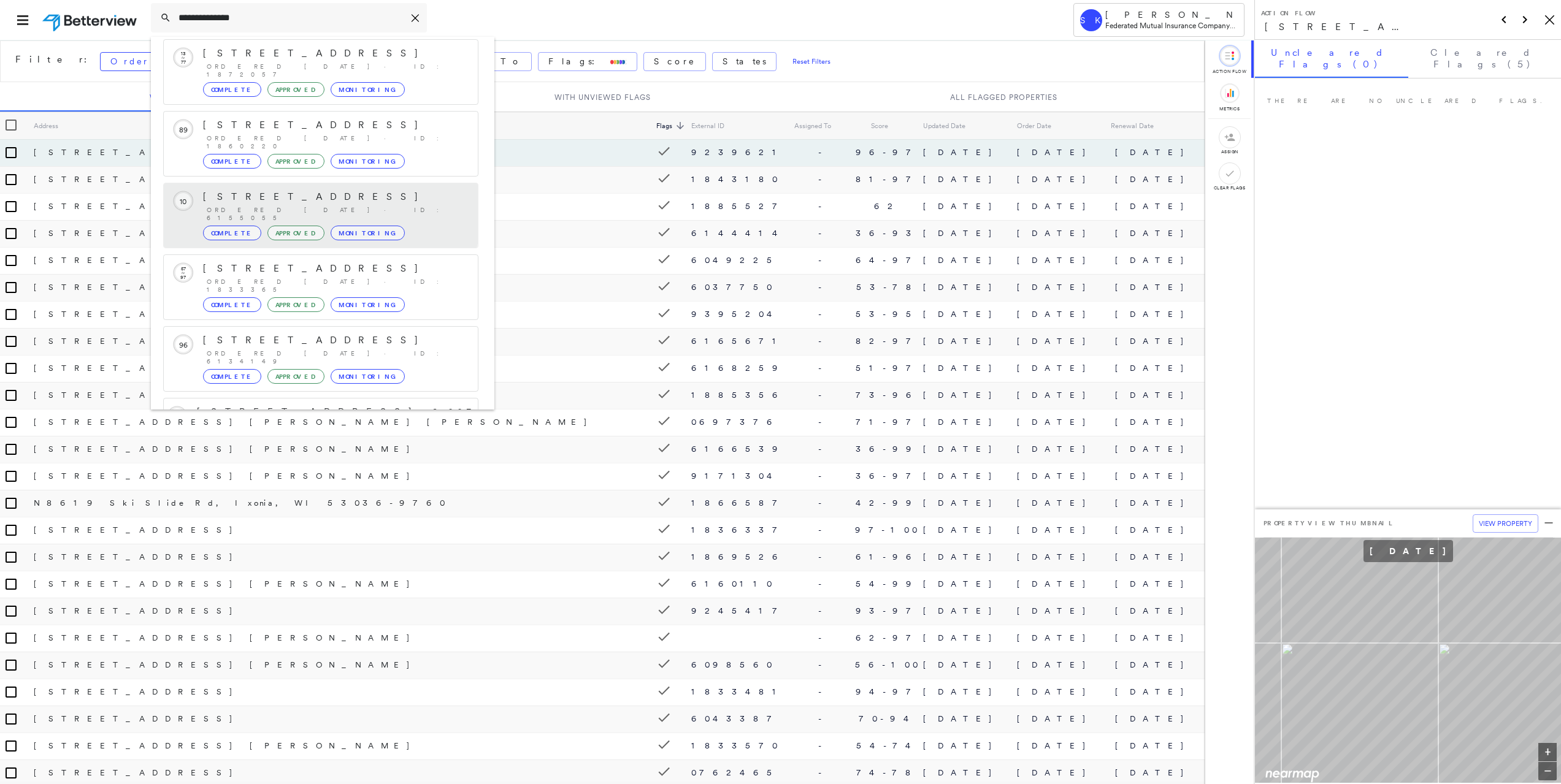 click on "[STREET_ADDRESS]" at bounding box center (334, 197) 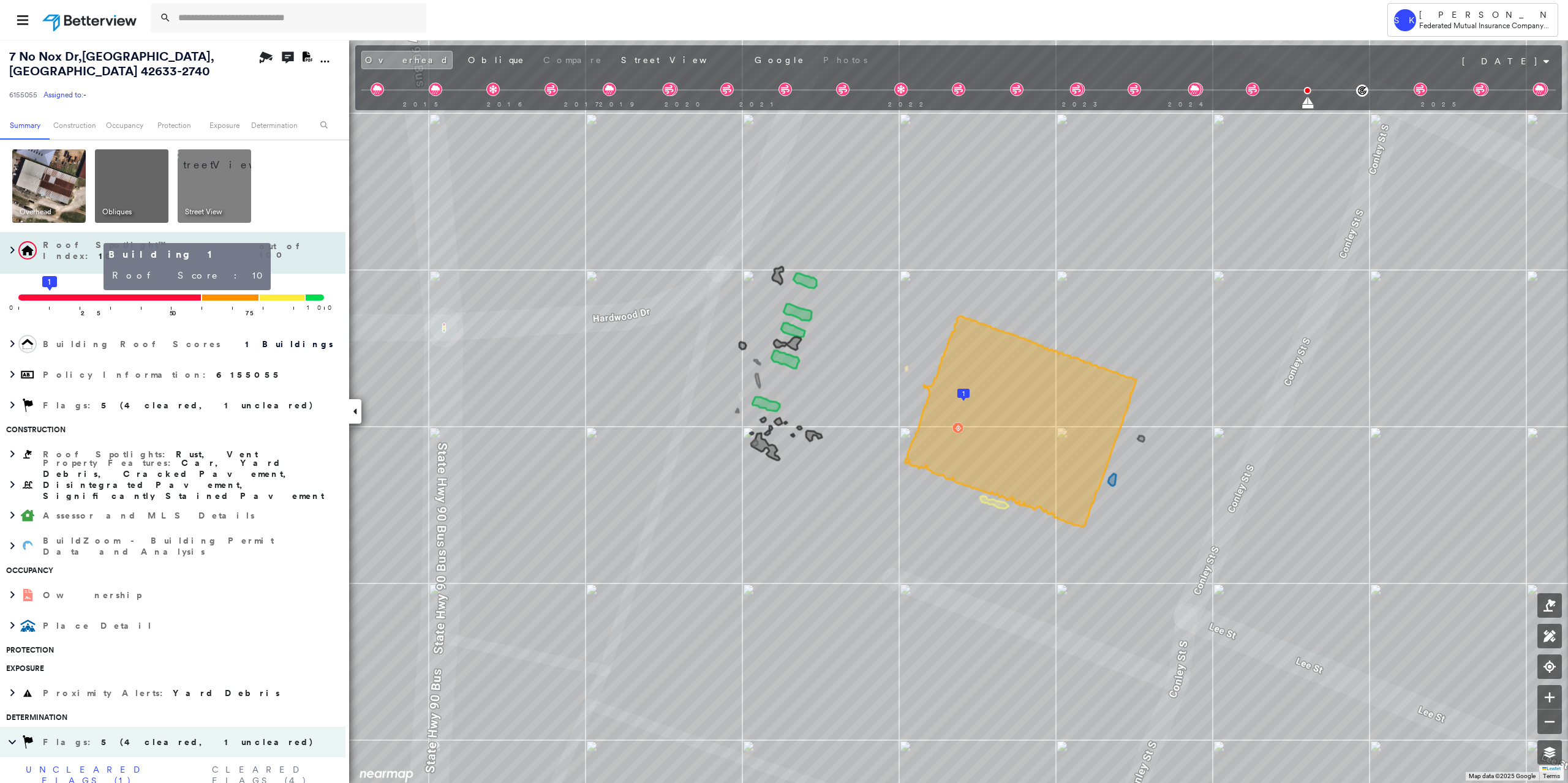 click 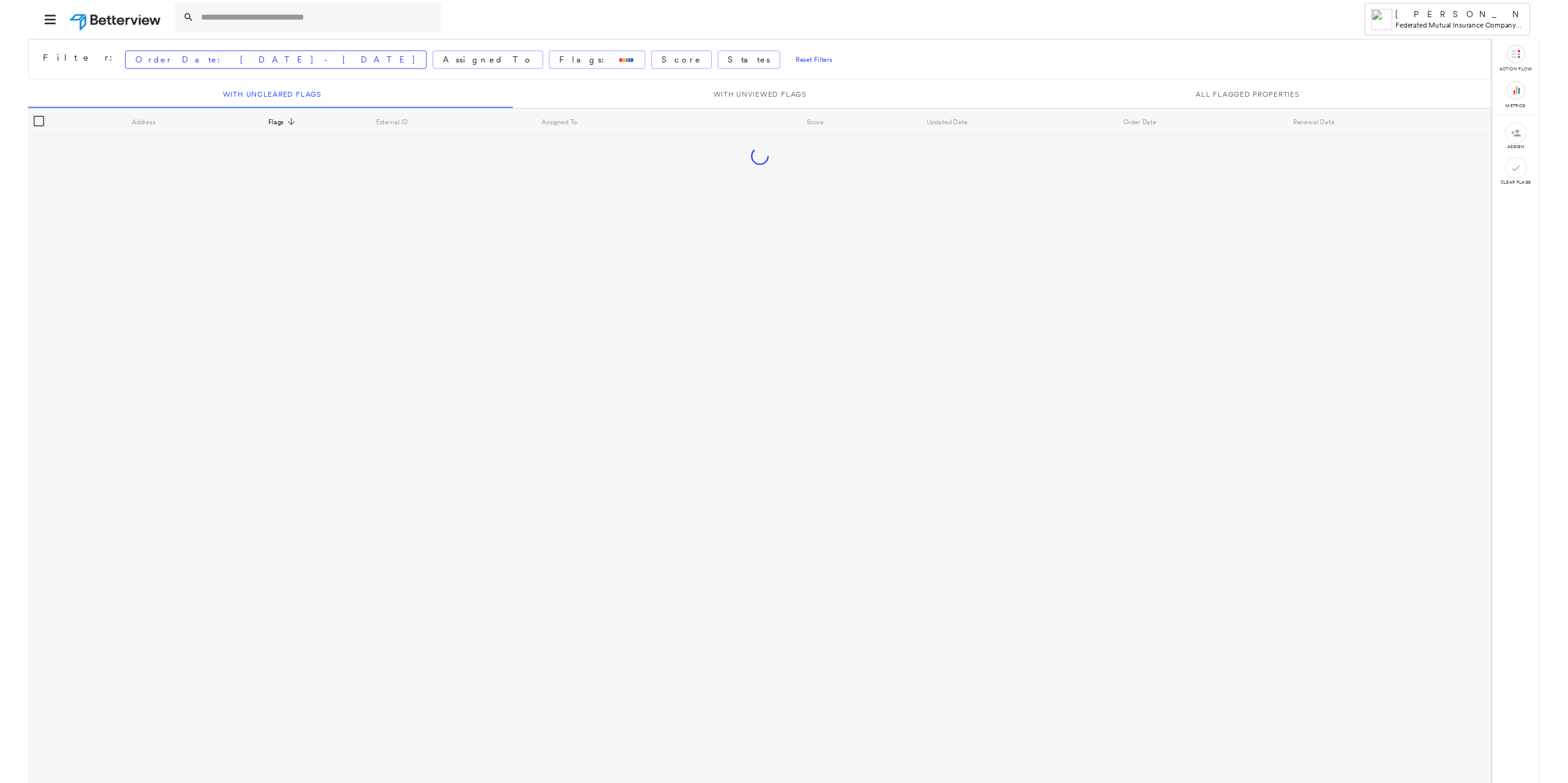 scroll, scrollTop: 0, scrollLeft: 0, axis: both 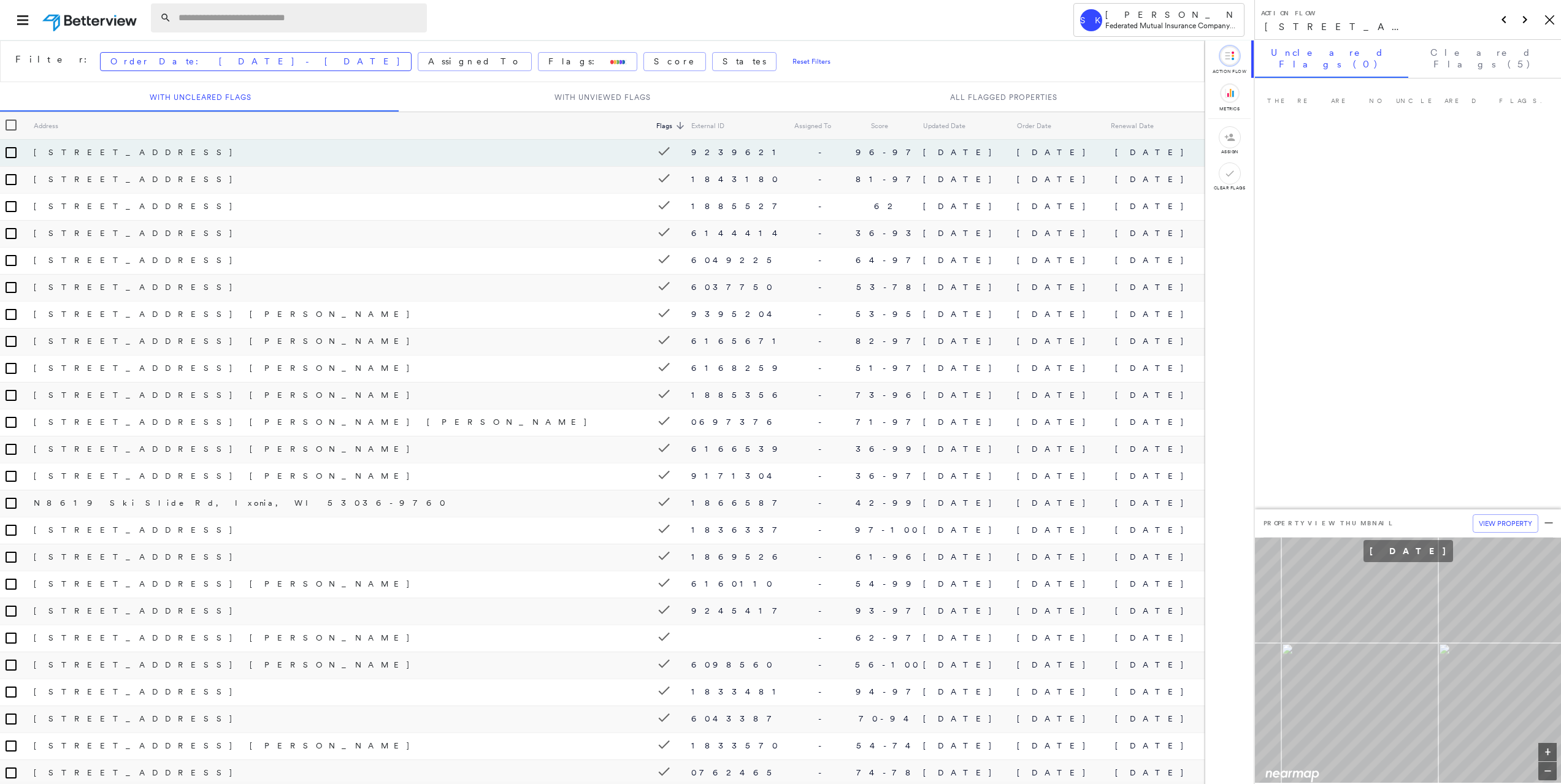 click at bounding box center (299, 18) 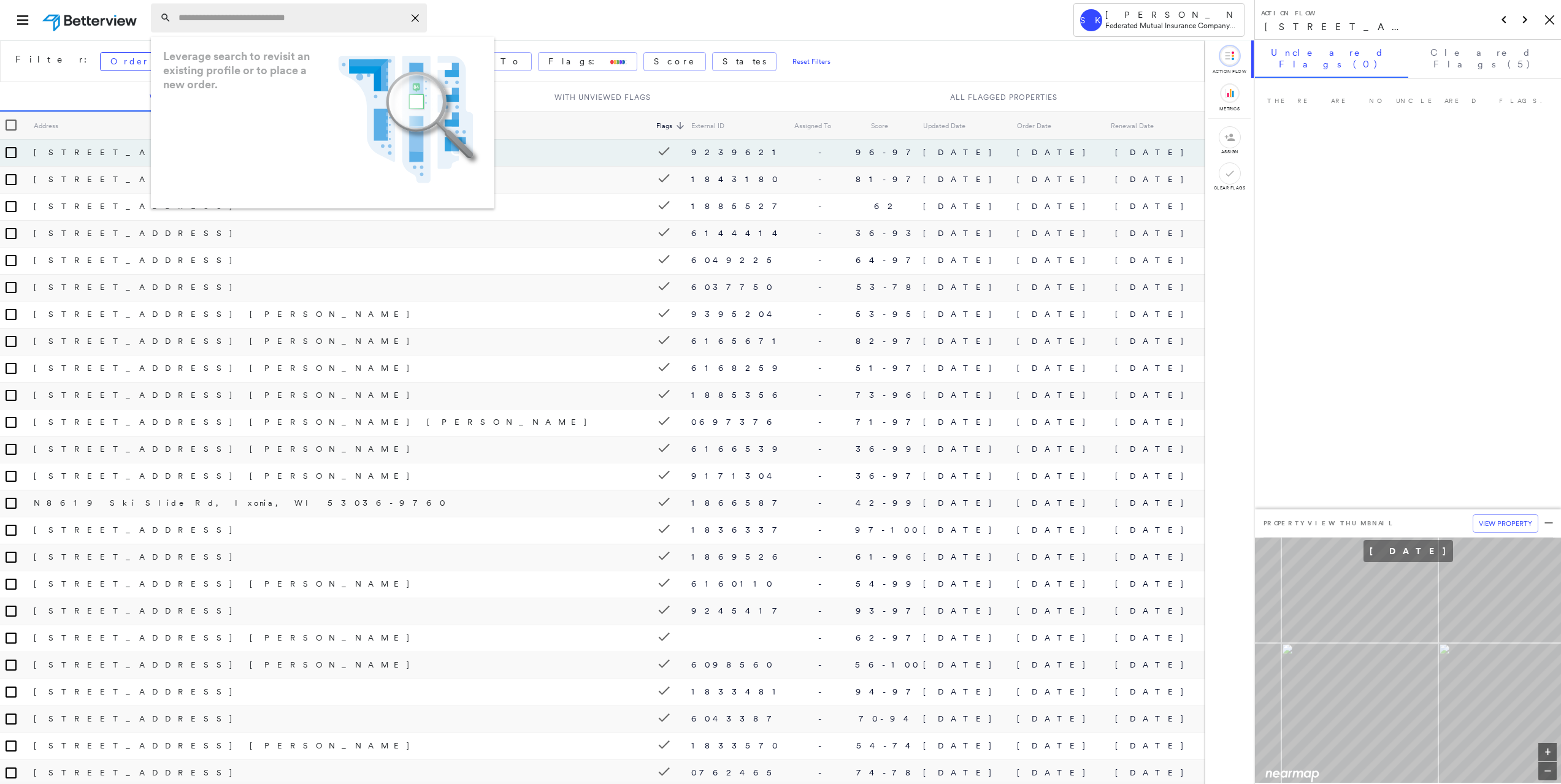 paste on "**********" 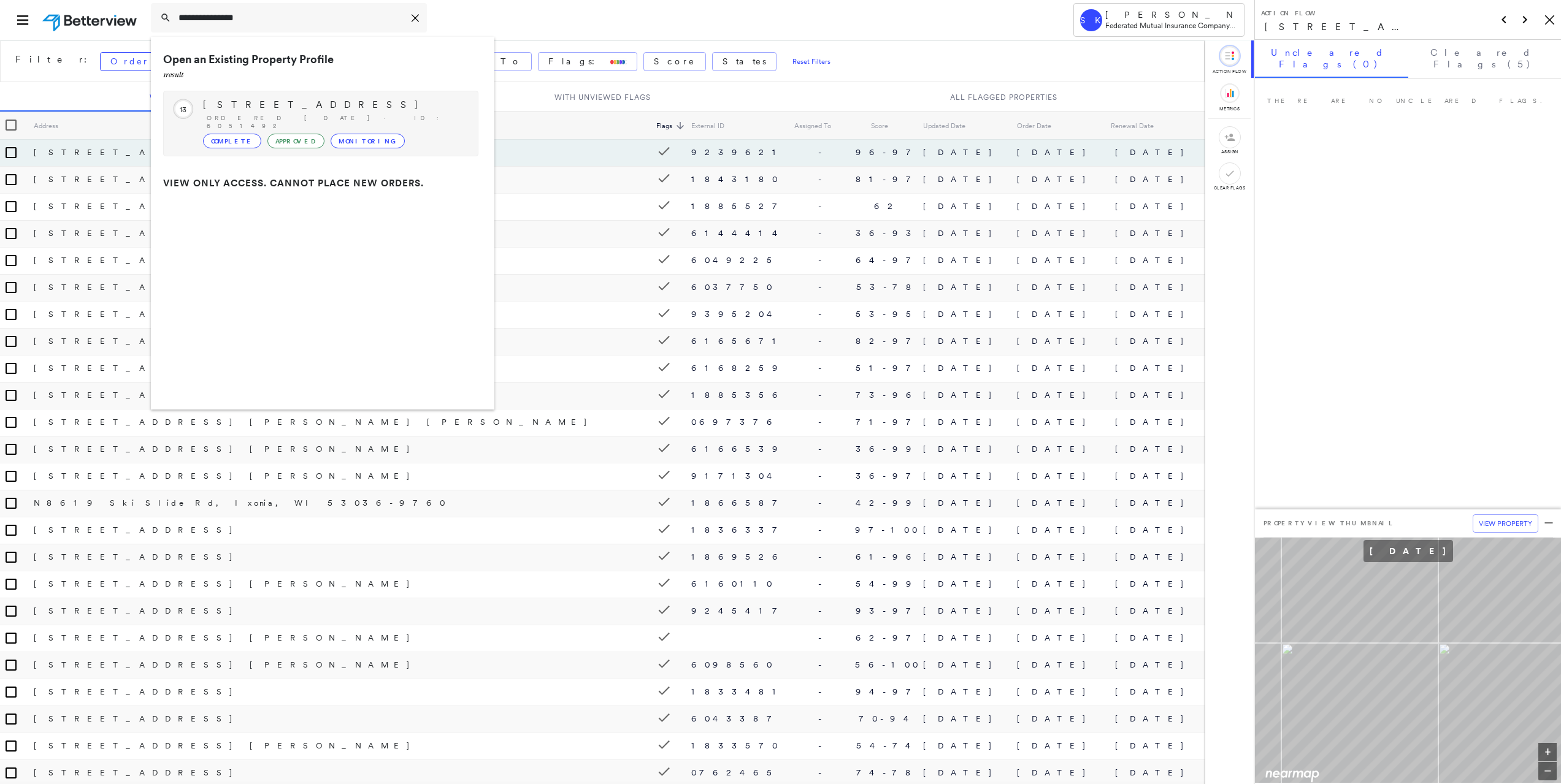 type on "**********" 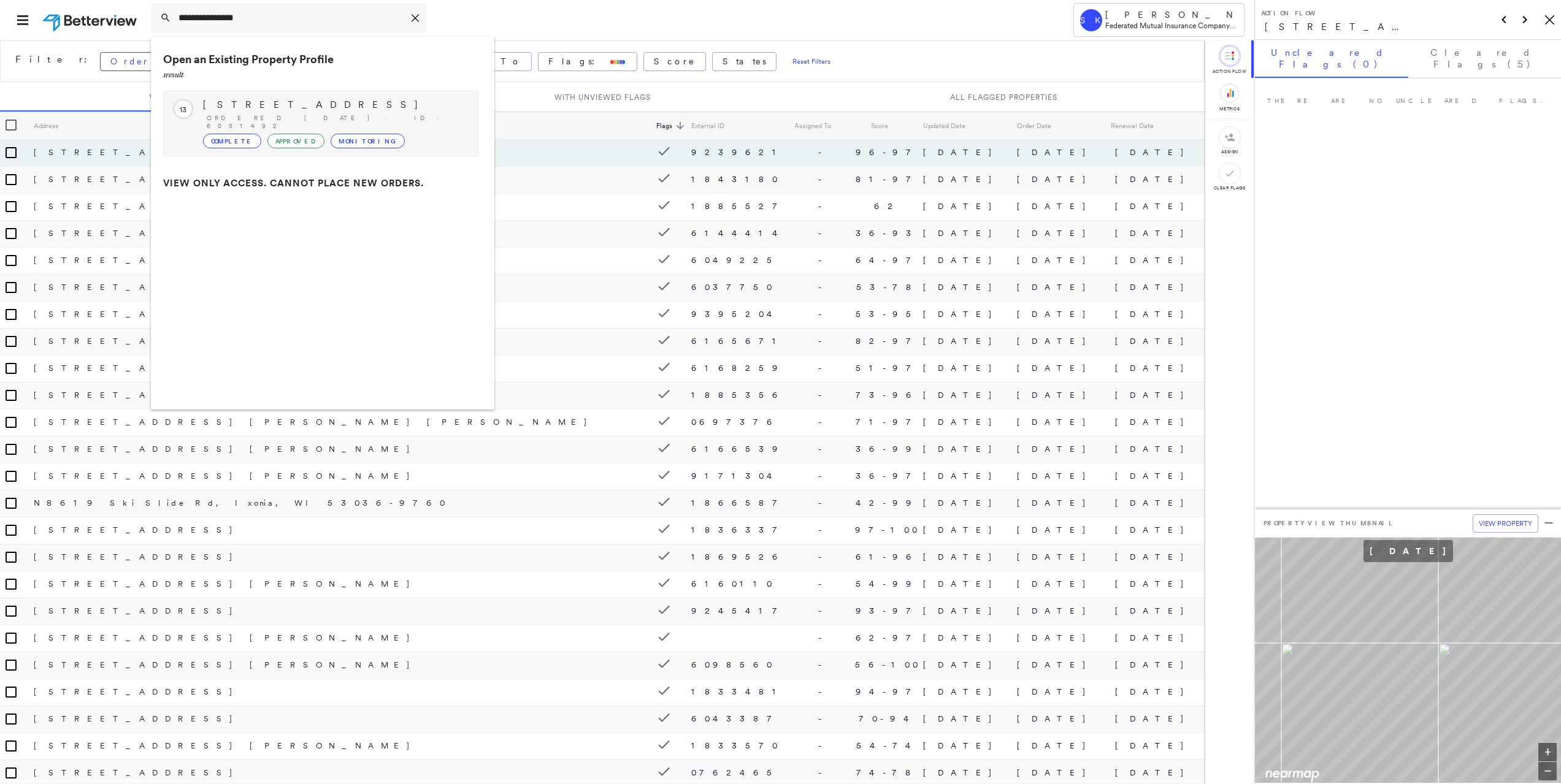 click on "6422 Hanover Rd, Hanover, MI 49241-9665" at bounding box center (334, 105) 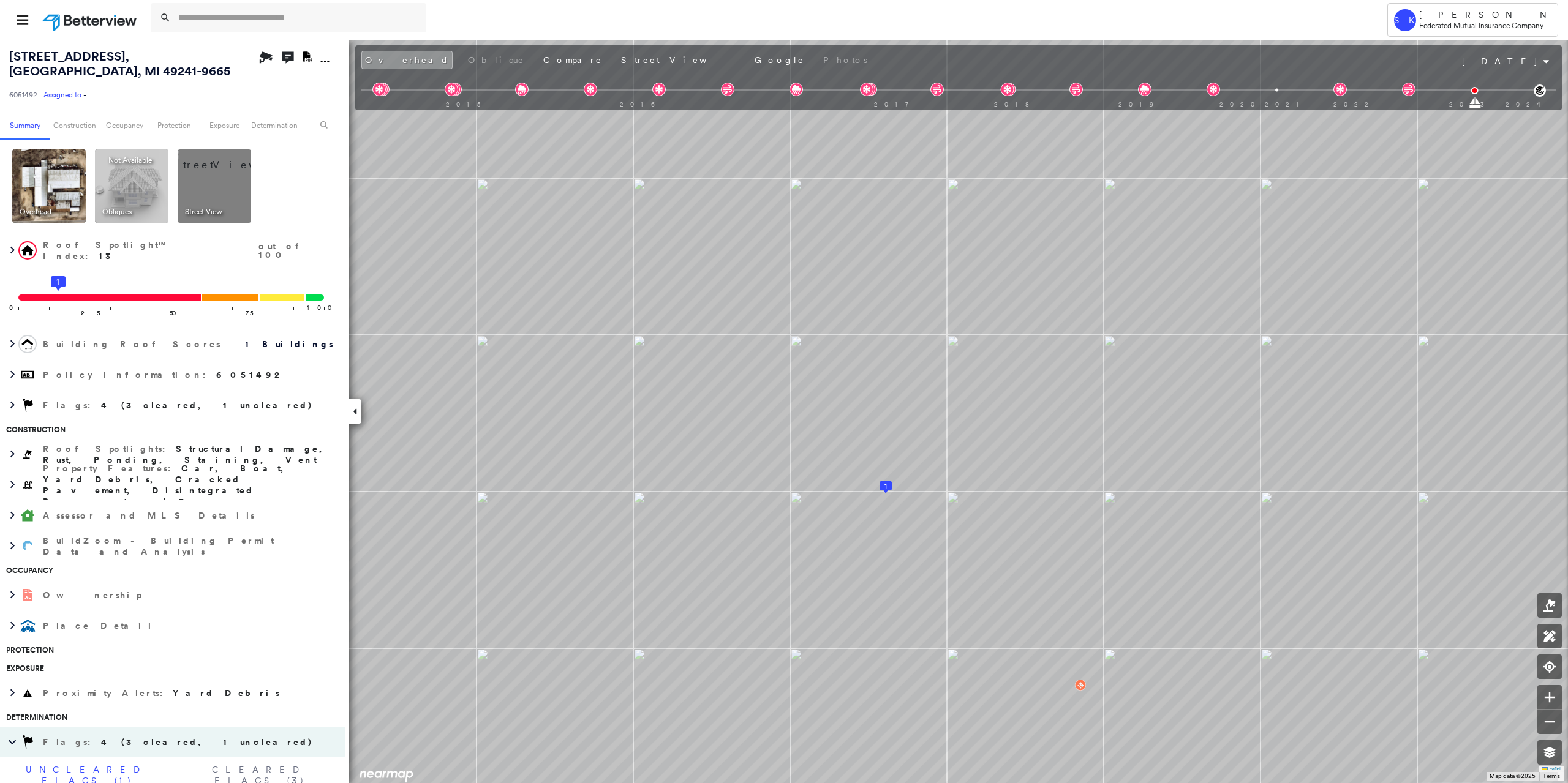 click at bounding box center [229, 159] 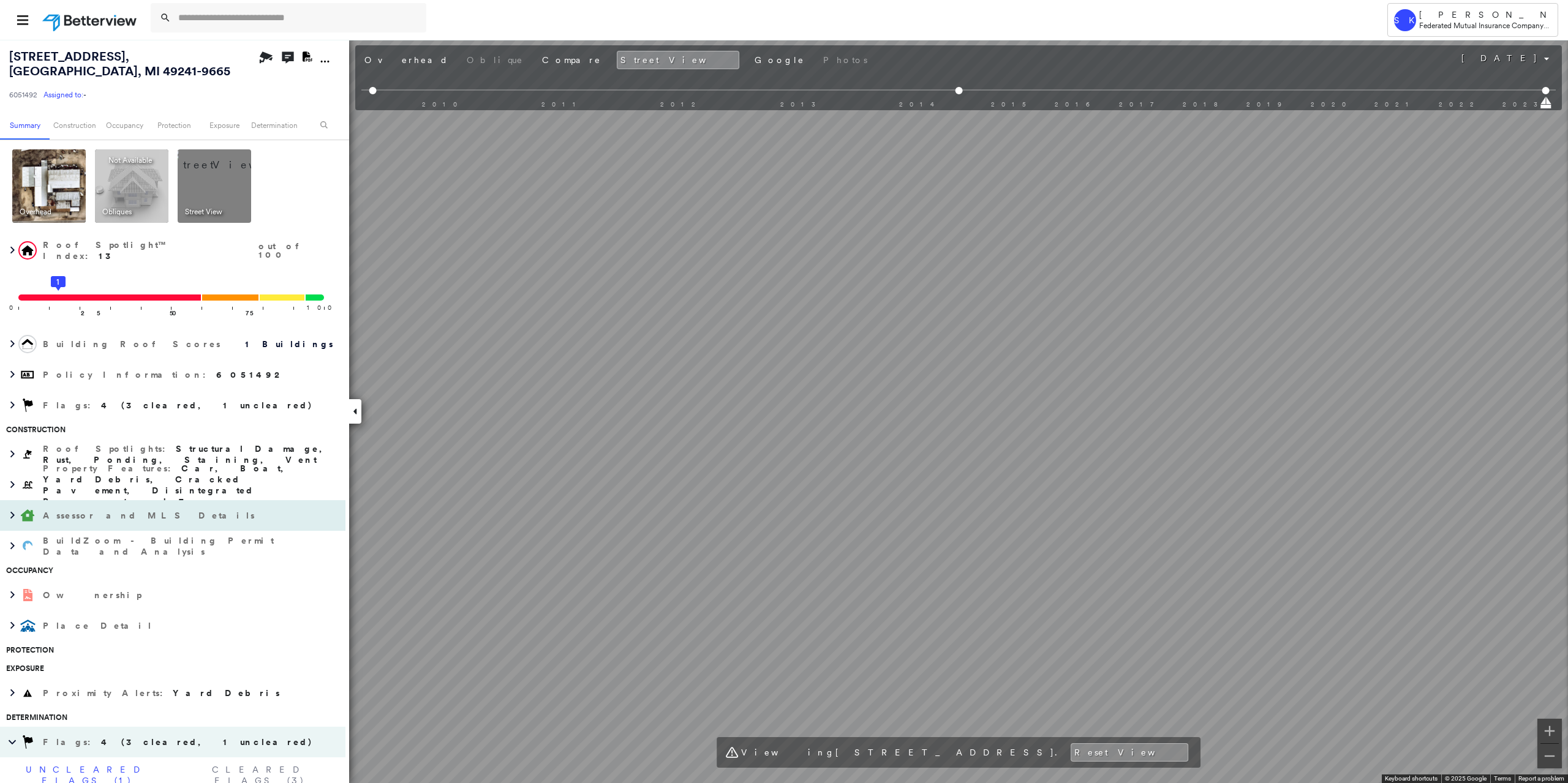 click on "6422 Hanover Rd ,  Hanover, MI 49241-9665 6051492 Assigned to:  - Assigned to:  - 6051492 Assigned to:  - Open Comments Download PDF Report Summary Construction Occupancy Protection Exposure Determination Overhead Obliques Not Available ; Street View Roof Spotlight™ Index :  13 out of 100 0 100 25 1 50 75 Building Roof Scores 1 Buildings Policy Information :  6051492 Flags :  4 (3 cleared, 1 uncleared) Construction Roof Spotlights :  Structural Damage, Rust, Ponding, Staining, Vent Property Features :  Car, Boat, Yard Debris, Cracked Pavement, Disintegrated Pavement and 7 more Assessor and MLS Details BuildZoom - Building Permit Data and Analysis Occupancy Ownership Place Detail Protection Exposure Proximity Alerts :  Yard Debris Determination Flags :  4 (3 cleared, 1 uncleared) Uncleared Flags (1) Cleared Flags  (3) Critical Priority Flagged 04/16/25 Clear Action Taken New Entry History Quote/New Business Terms & Conditions Added ACV Endorsement Added Cosmetic Endorsement Inspection/Loss Control General" at bounding box center (784, 411) 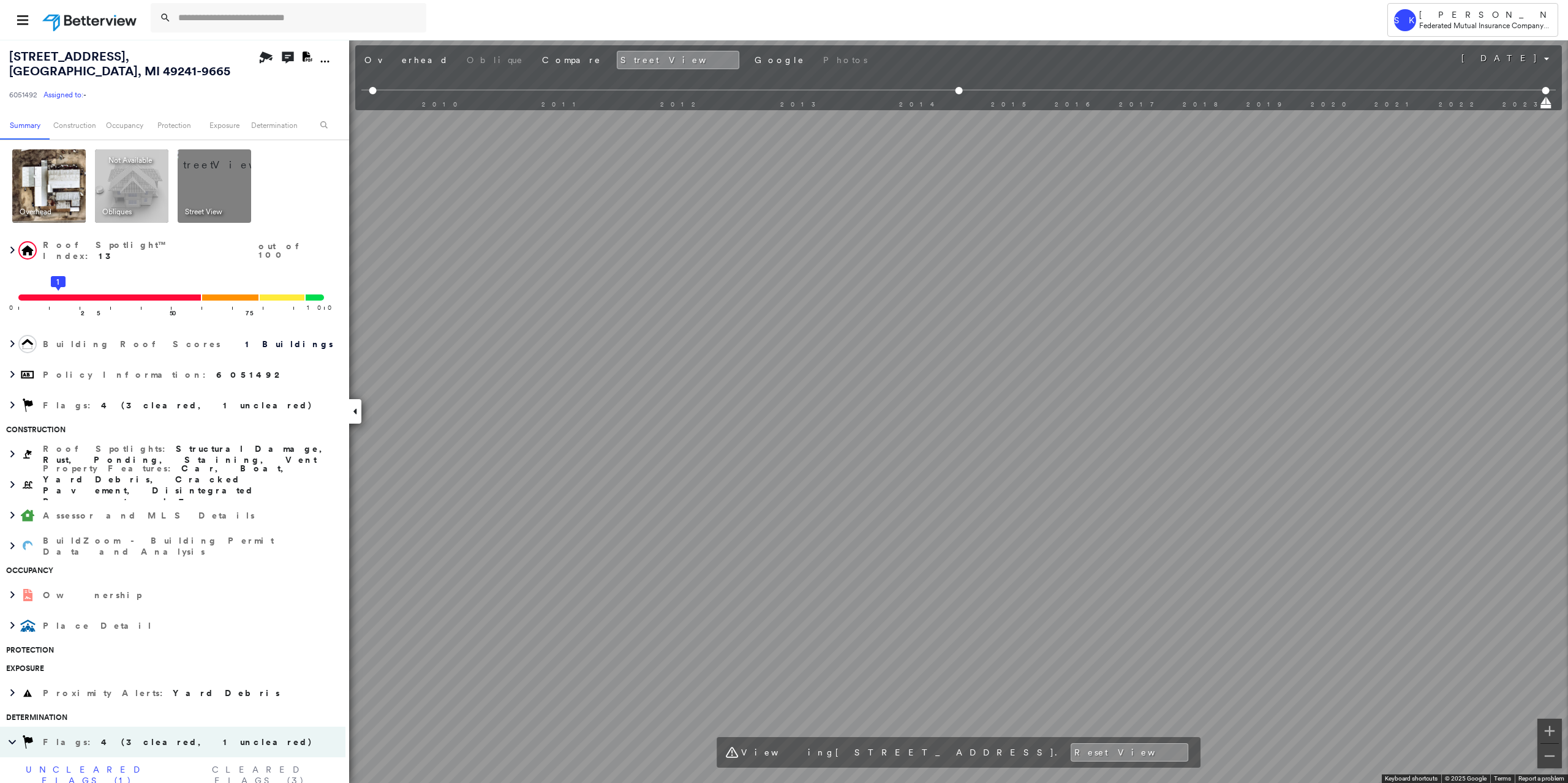 click on "Tower SK Sarah Korbel Federated Mutual Insurance Company  -   PL / CL 6422 Hanover Rd ,  Hanover, MI 49241-9665 6051492 Assigned to:  - Assigned to:  - 6051492 Assigned to:  - Open Comments Download PDF Report Summary Construction Occupancy Protection Exposure Determination Overhead Obliques Not Available ; Street View Roof Spotlight™ Index :  13 out of 100 0 100 25 1 50 75 Building Roof Scores 1 Buildings Policy Information :  6051492 Flags :  4 (3 cleared, 1 uncleared) Construction Roof Spotlights :  Structural Damage, Rust, Ponding, Staining, Vent Property Features :  Car, Boat, Yard Debris, Cracked Pavement, Disintegrated Pavement and 7 more Assessor and MLS Details BuildZoom - Building Permit Data and Analysis Occupancy Ownership Place Detail Protection Exposure Proximity Alerts :  Yard Debris Determination Flags :  4 (3 cleared, 1 uncleared) Uncleared Flags (1) Cleared Flags  (3) Critical Priority Flagged 04/16/25 Clear Action Taken New Entry History Quote/New Business Terms & Conditions General Save" at bounding box center (784, 391) 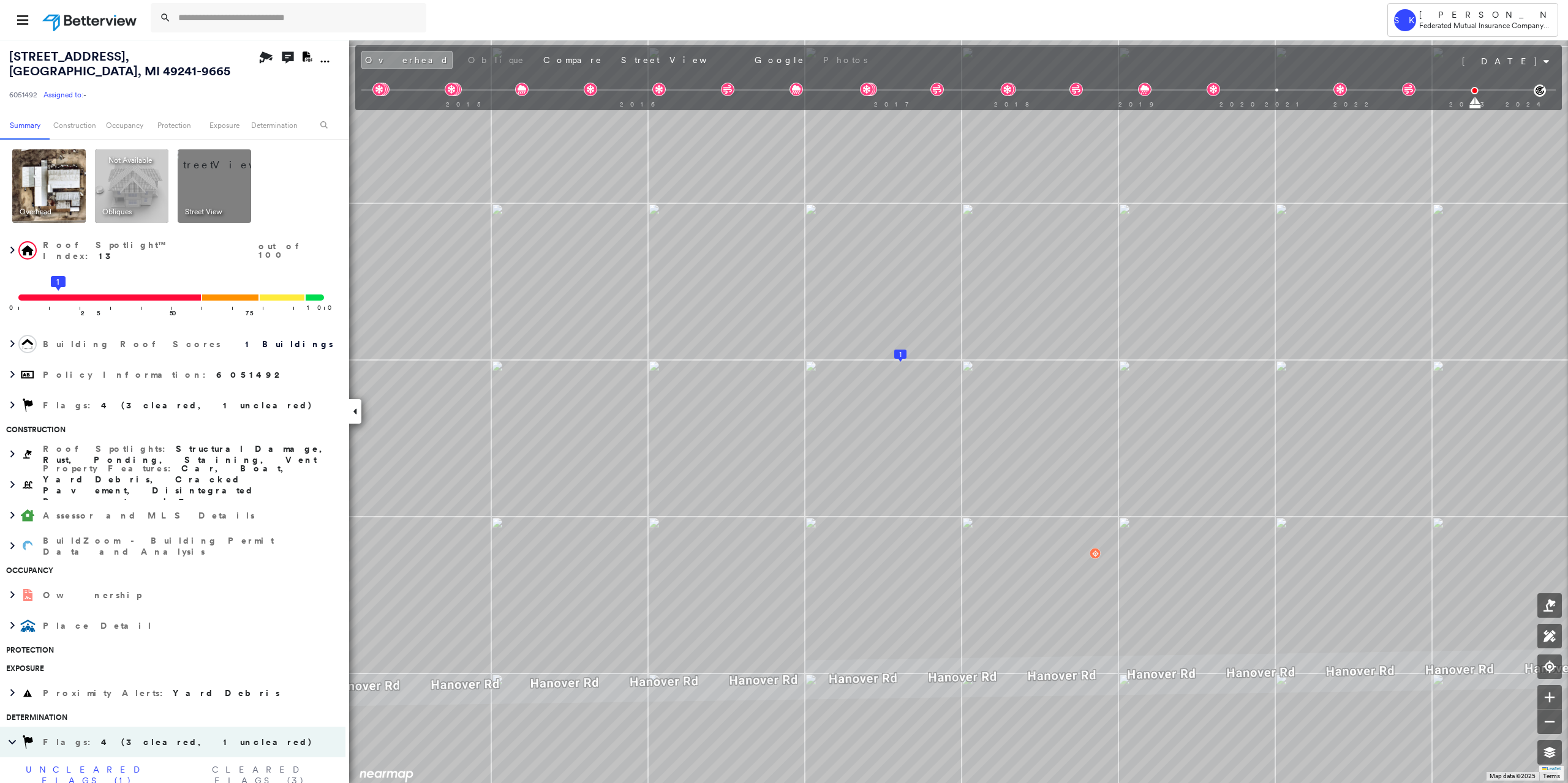 click at bounding box center [229, 159] 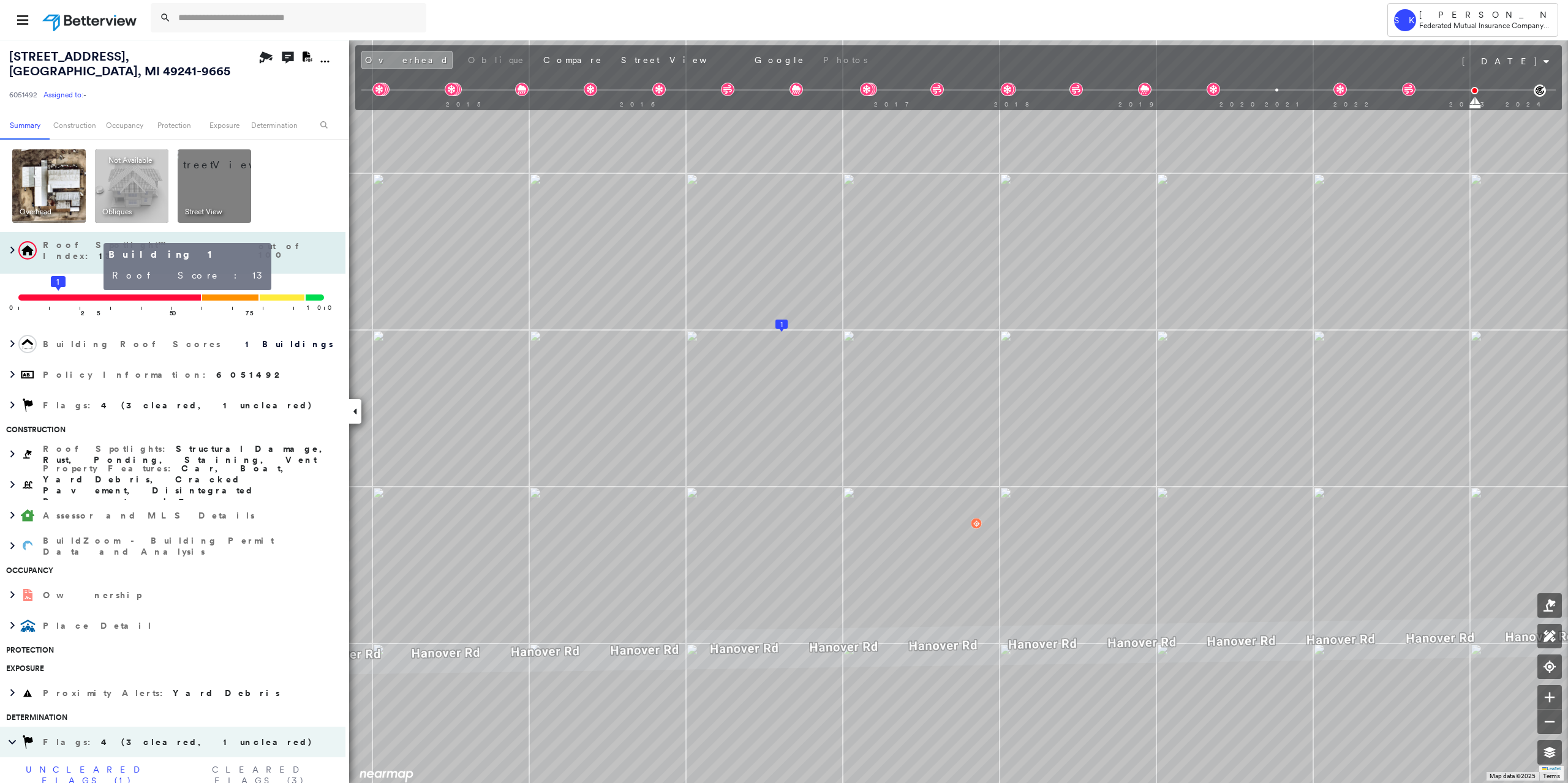 click 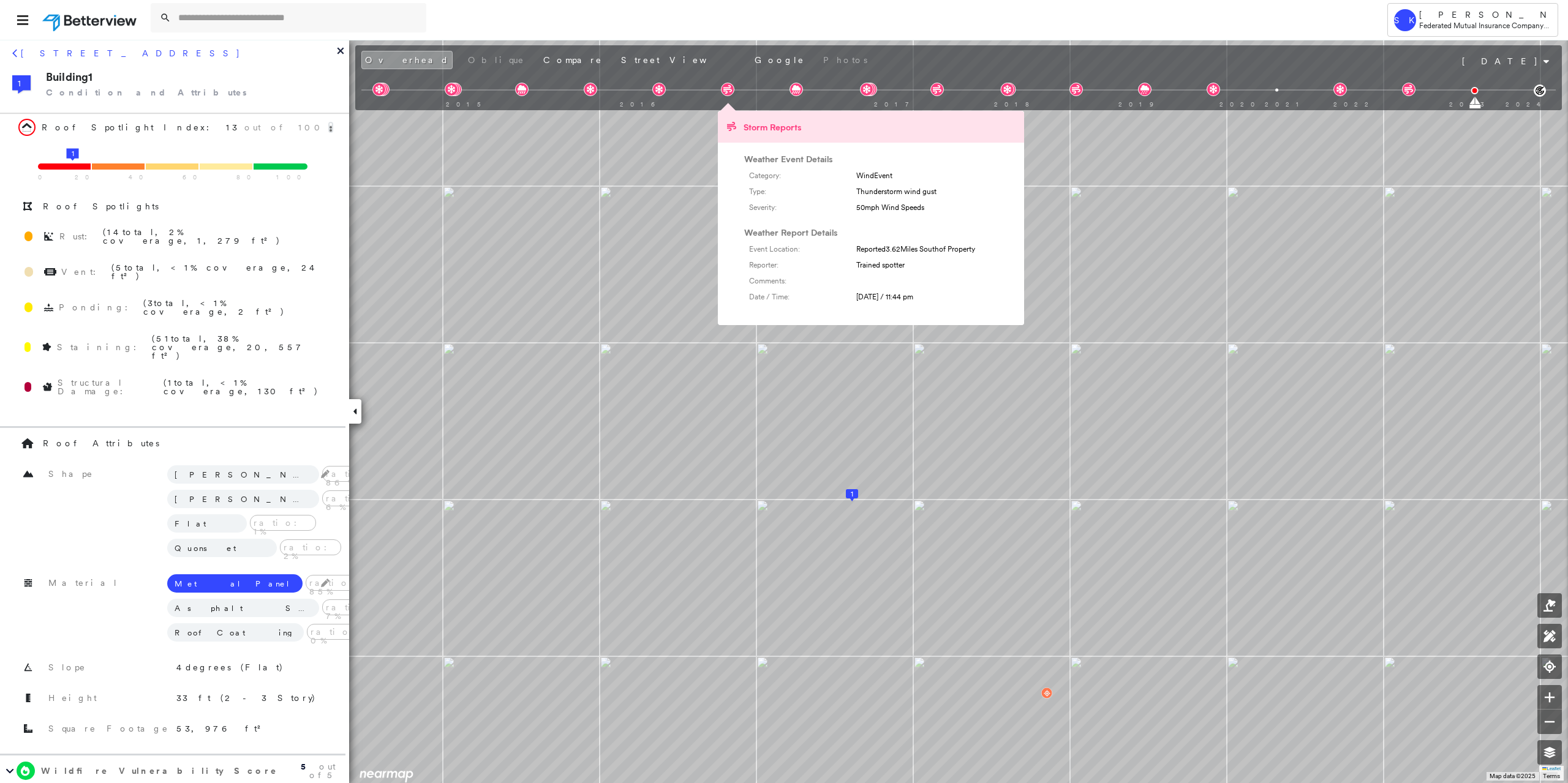 click 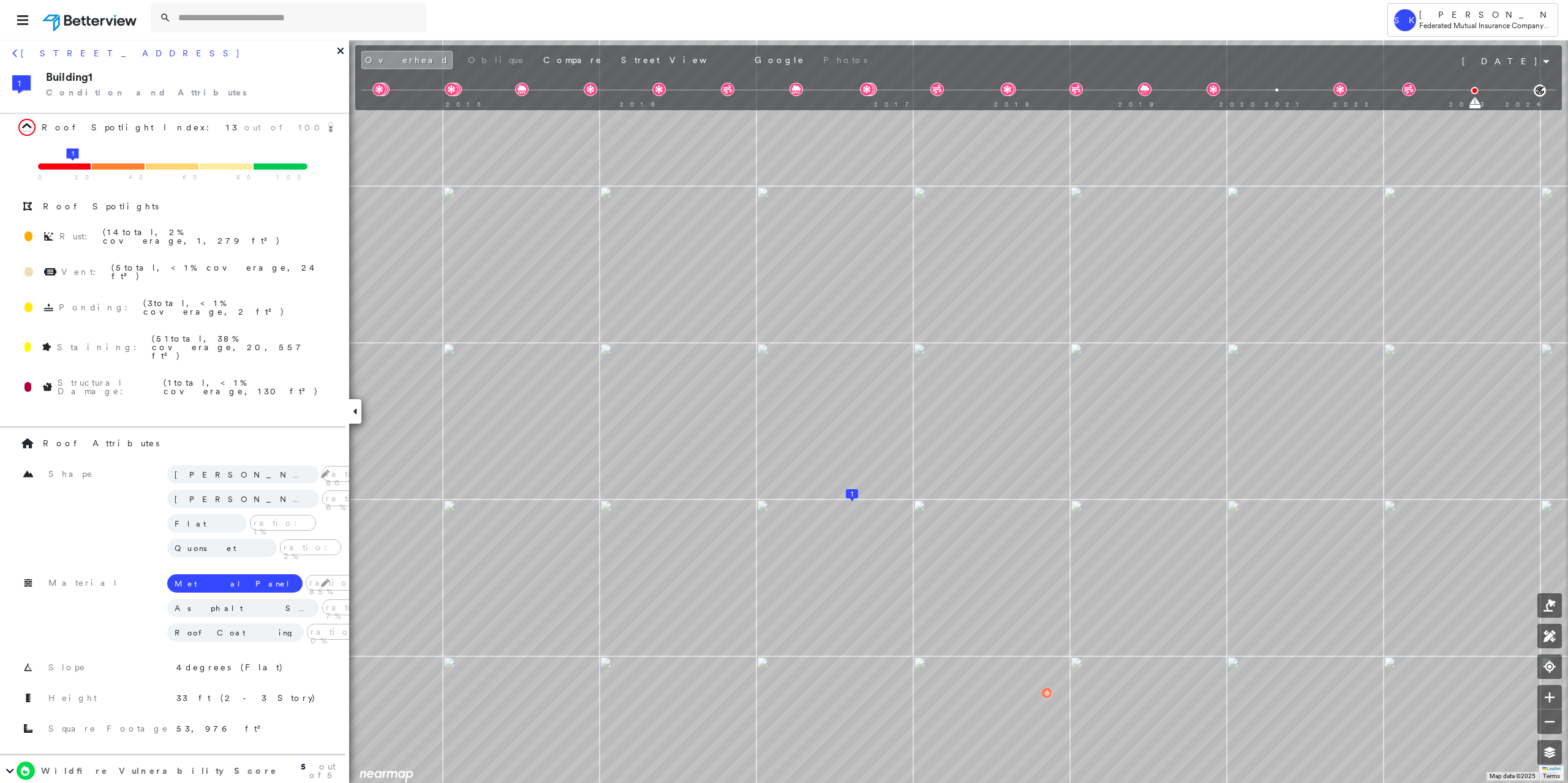 click on "2015 2016 2017 2018 2019 2020 2021 2022 2023 2024" at bounding box center (959, 92) 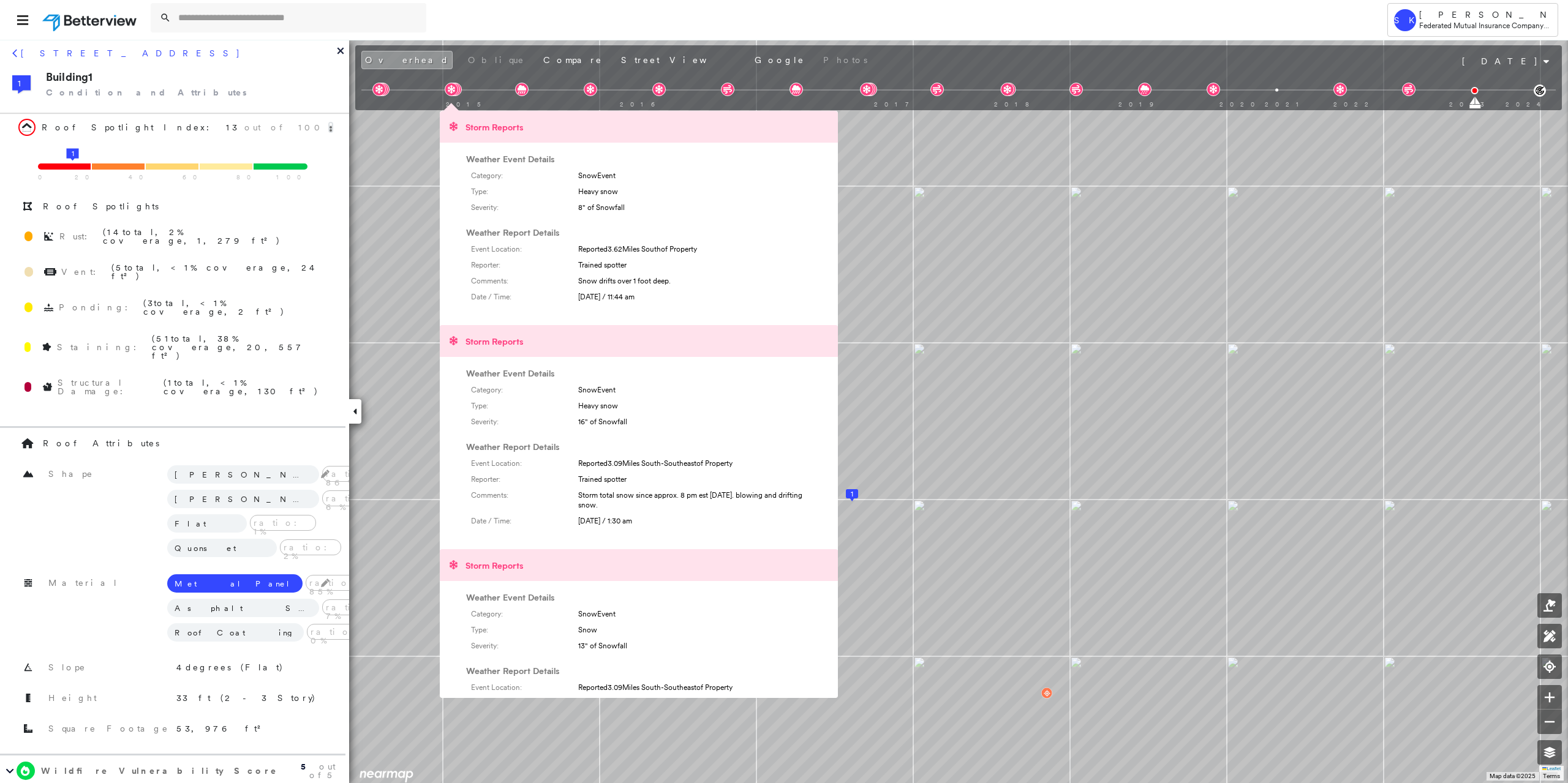 click at bounding box center [959, 90] 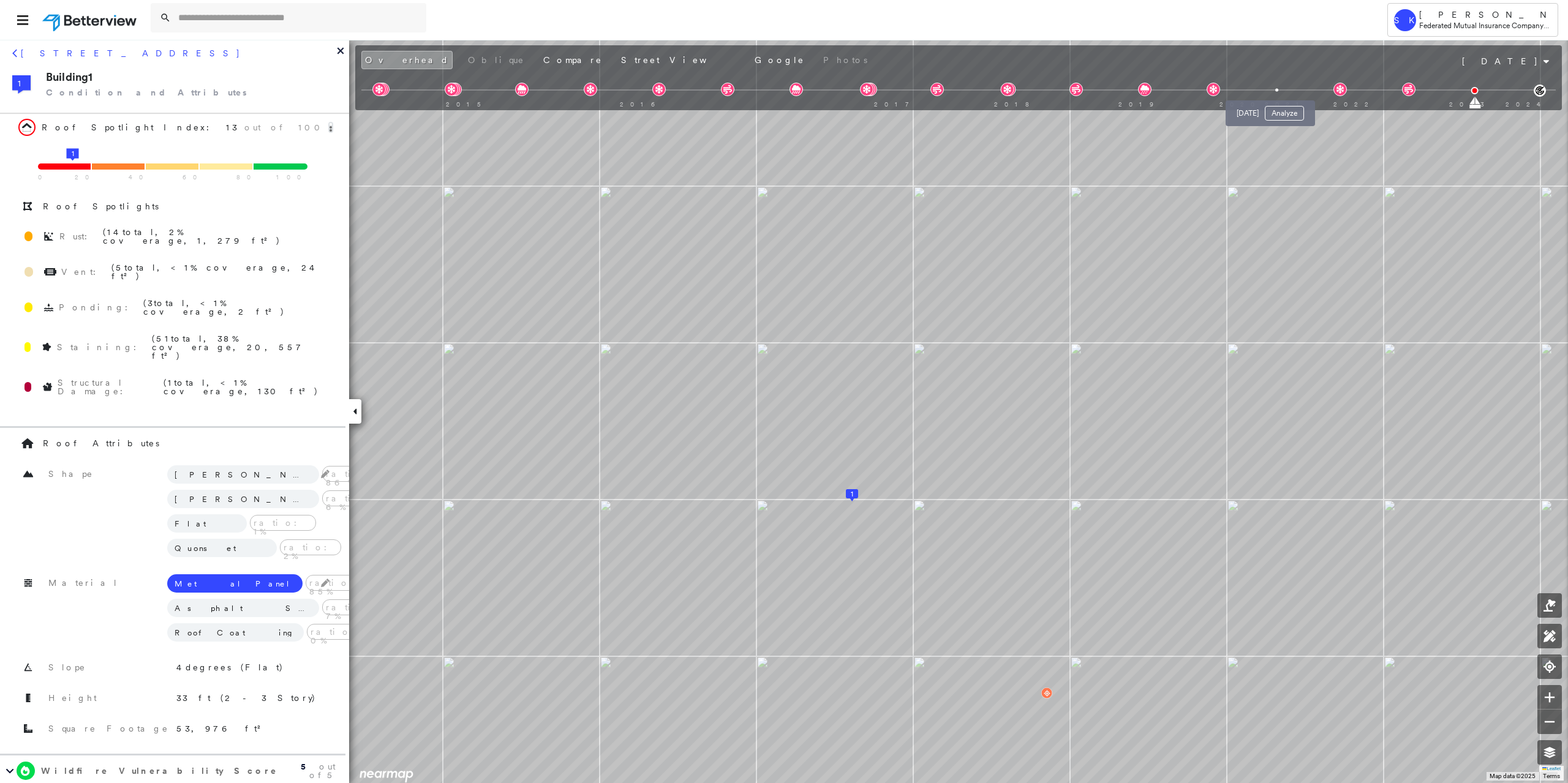 click at bounding box center (1277, 90) 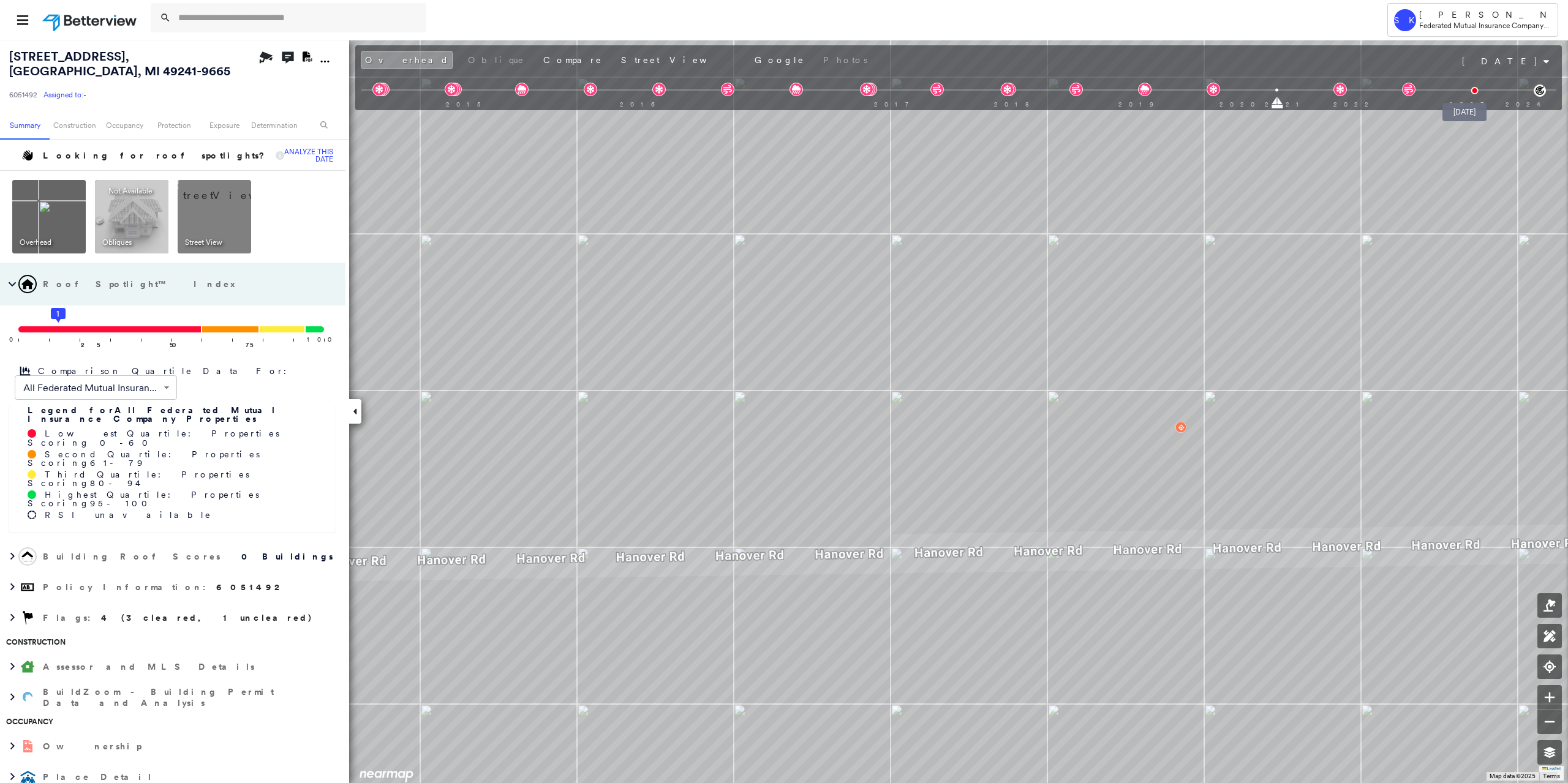 click at bounding box center (1475, 91) 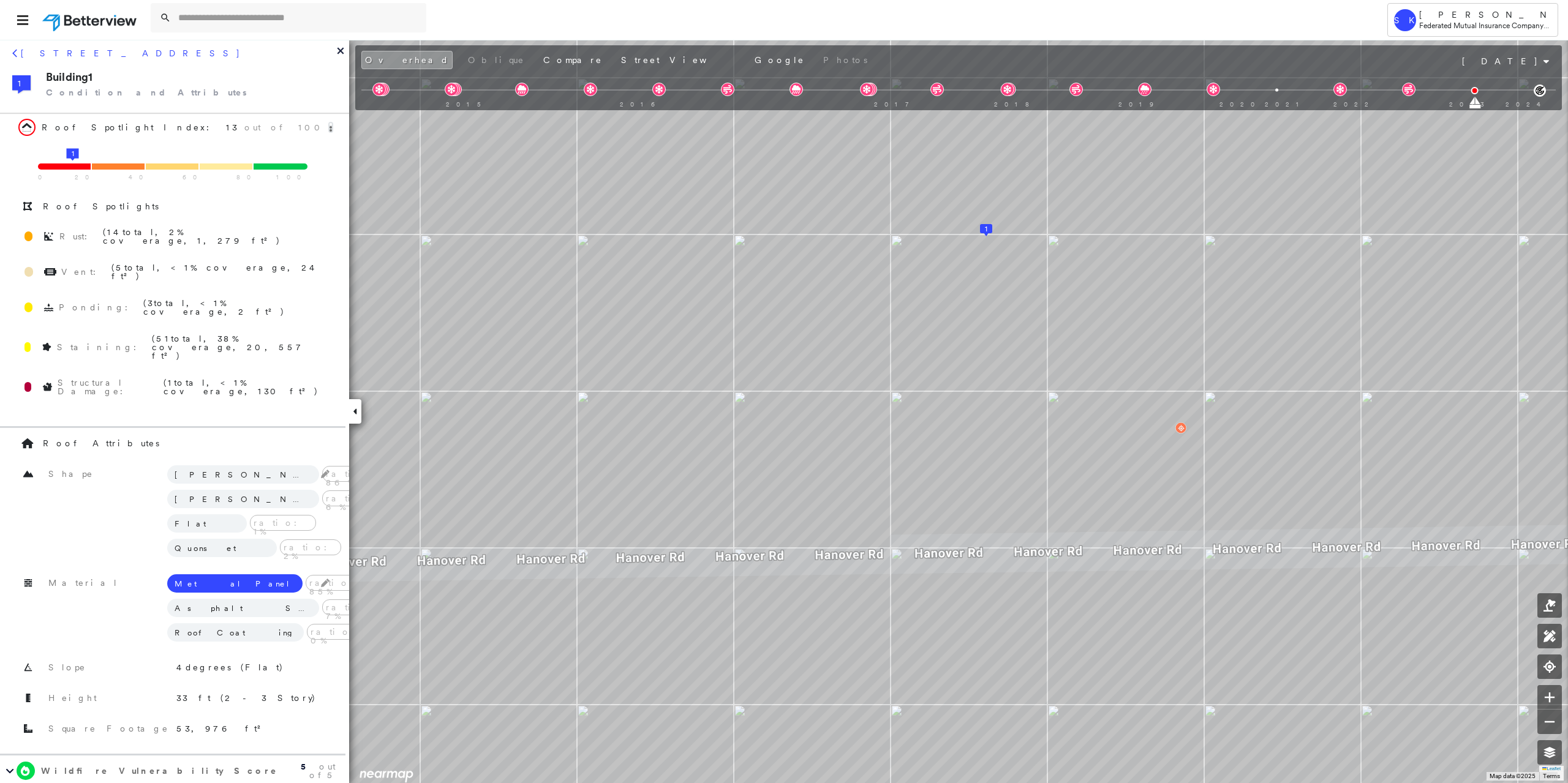 click at bounding box center [28, 236] 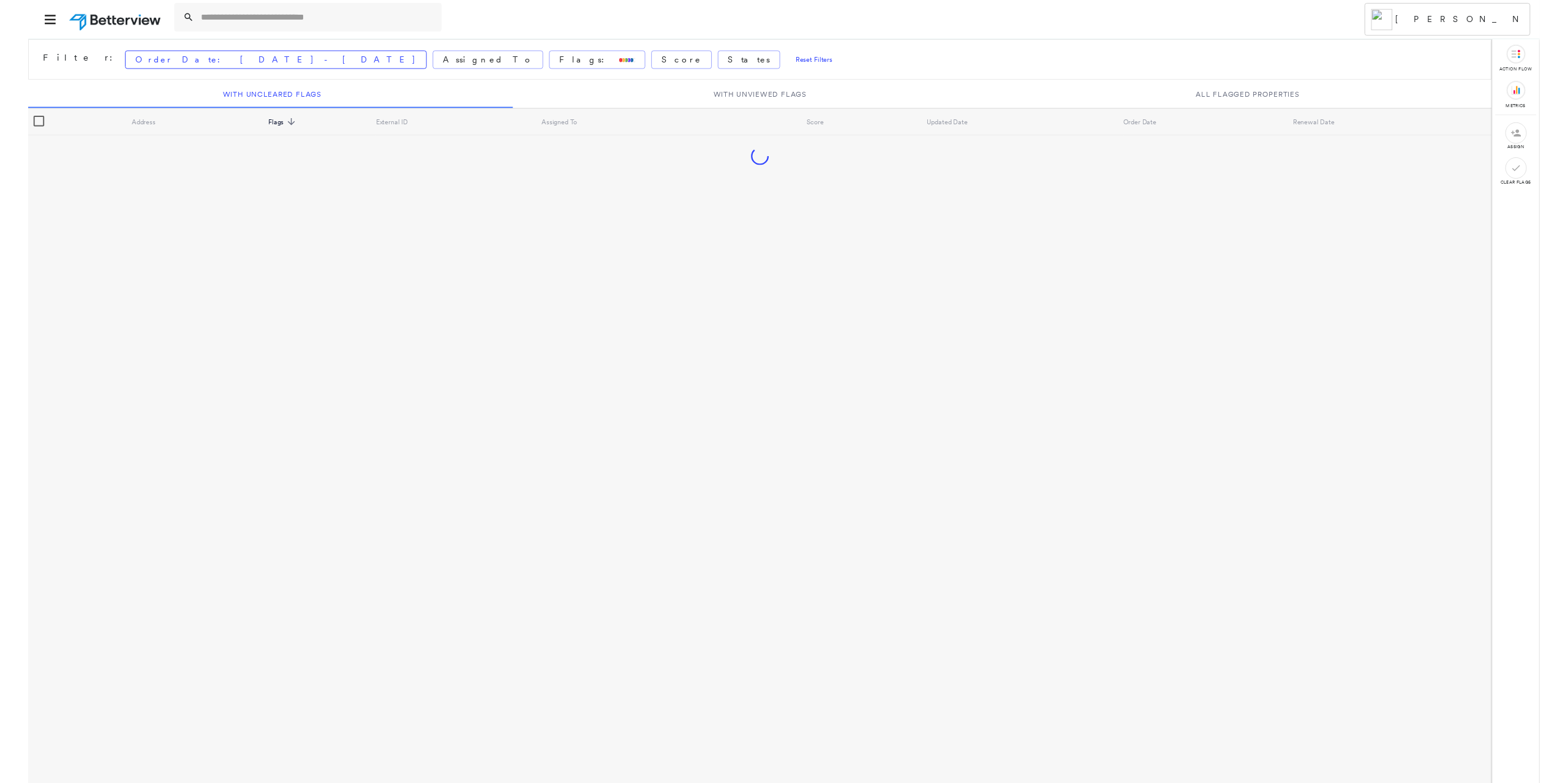 scroll, scrollTop: 0, scrollLeft: 0, axis: both 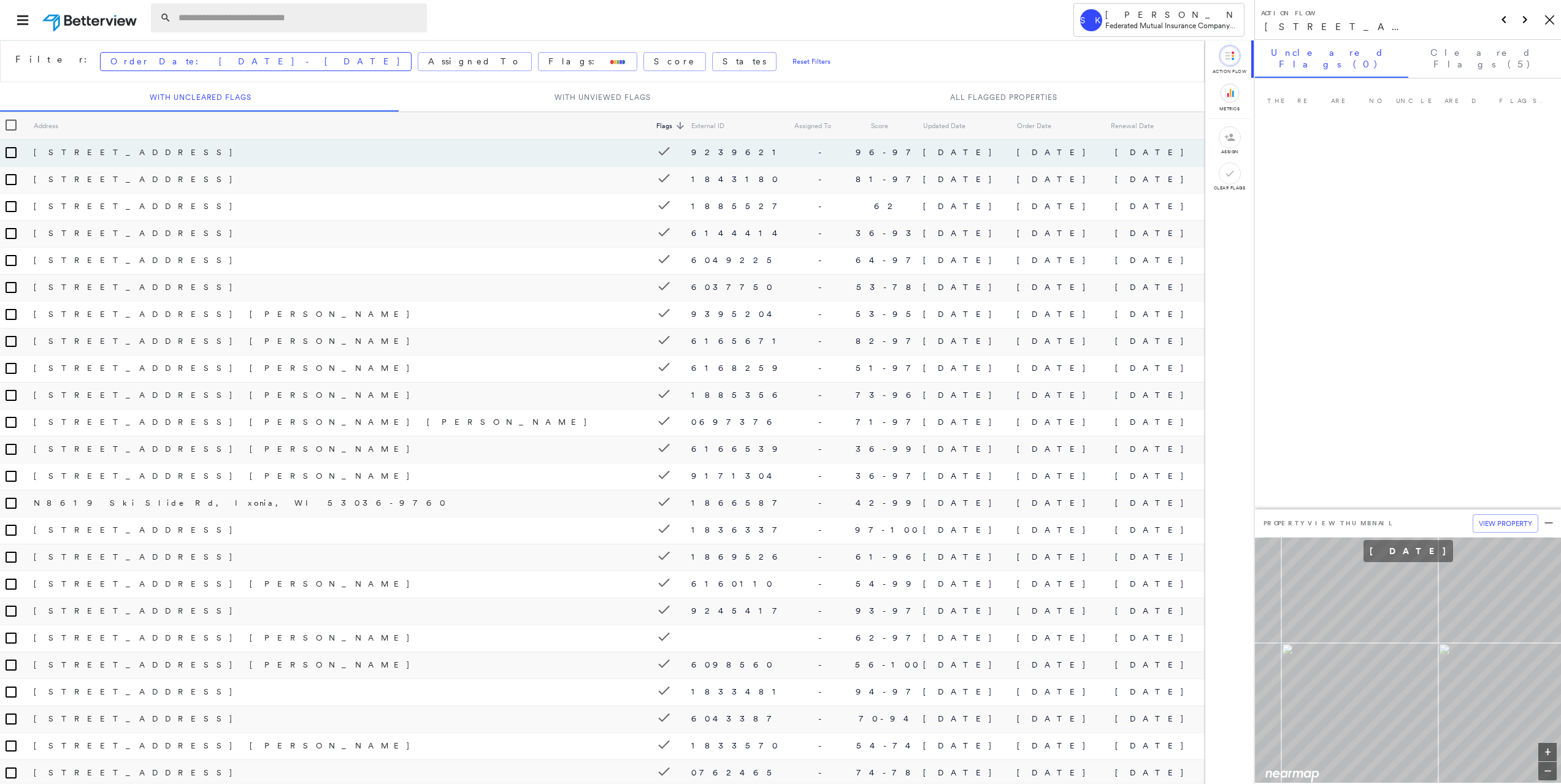 click at bounding box center (299, 18) 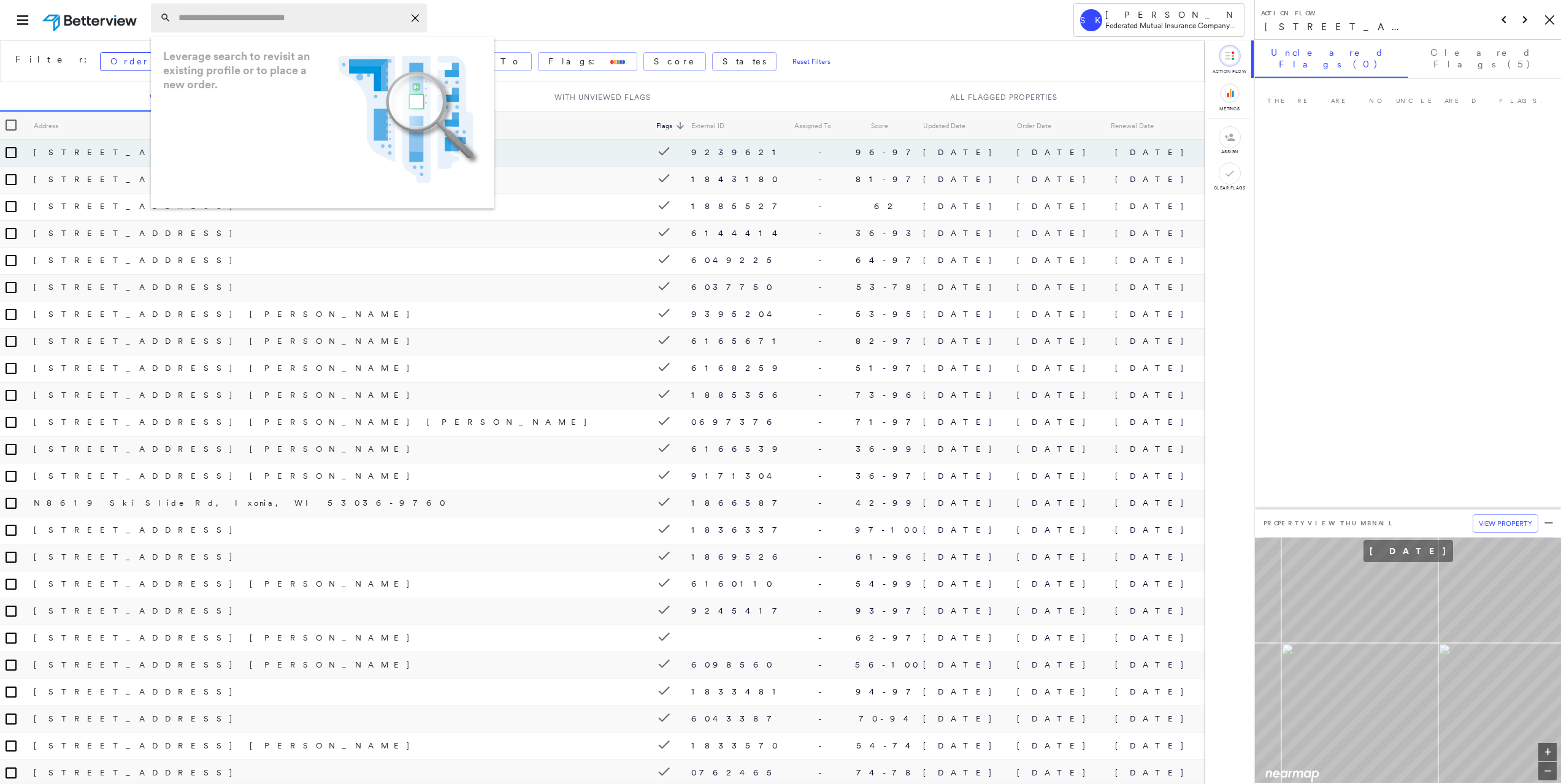 paste on "**********" 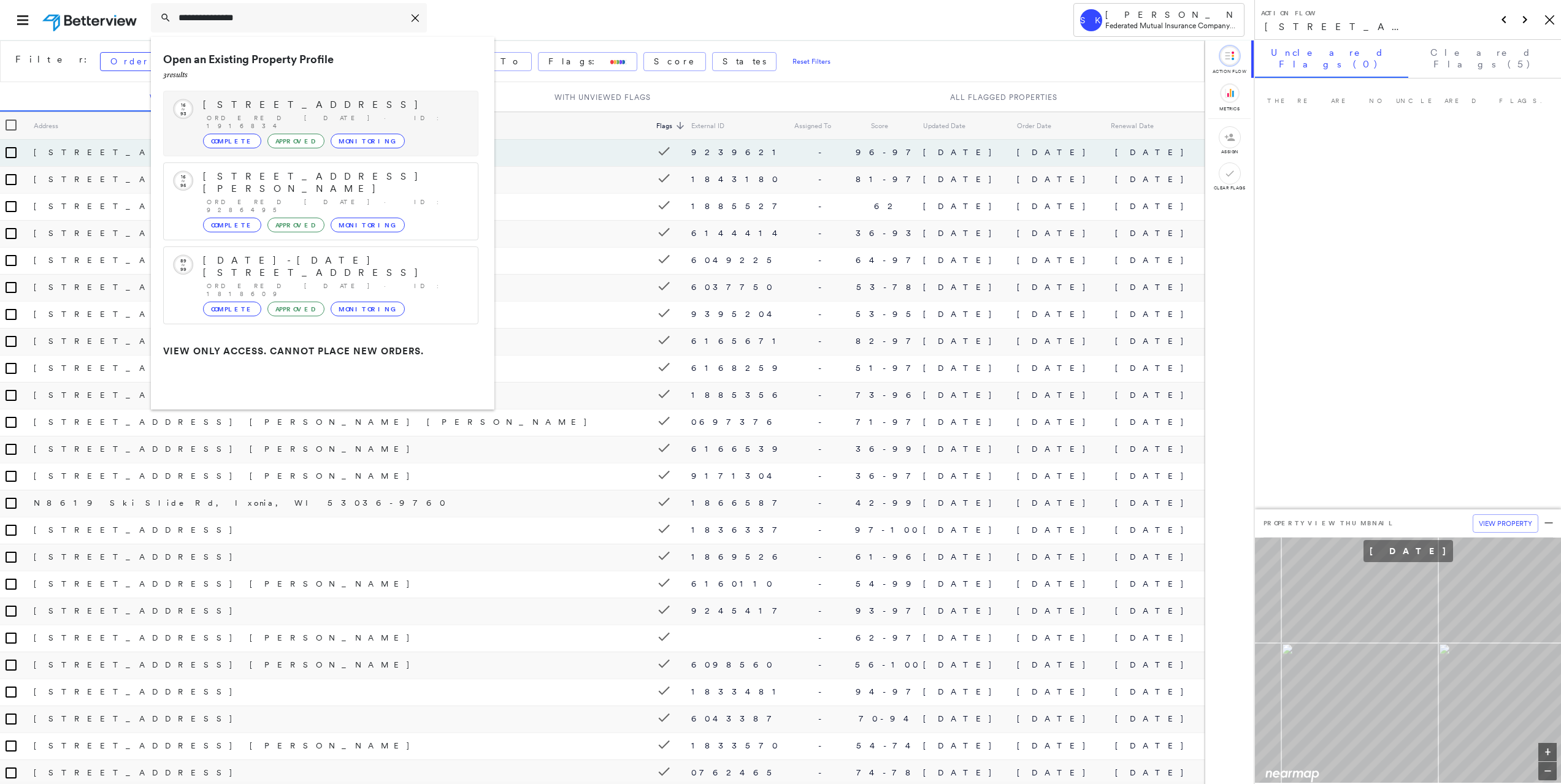 type on "**********" 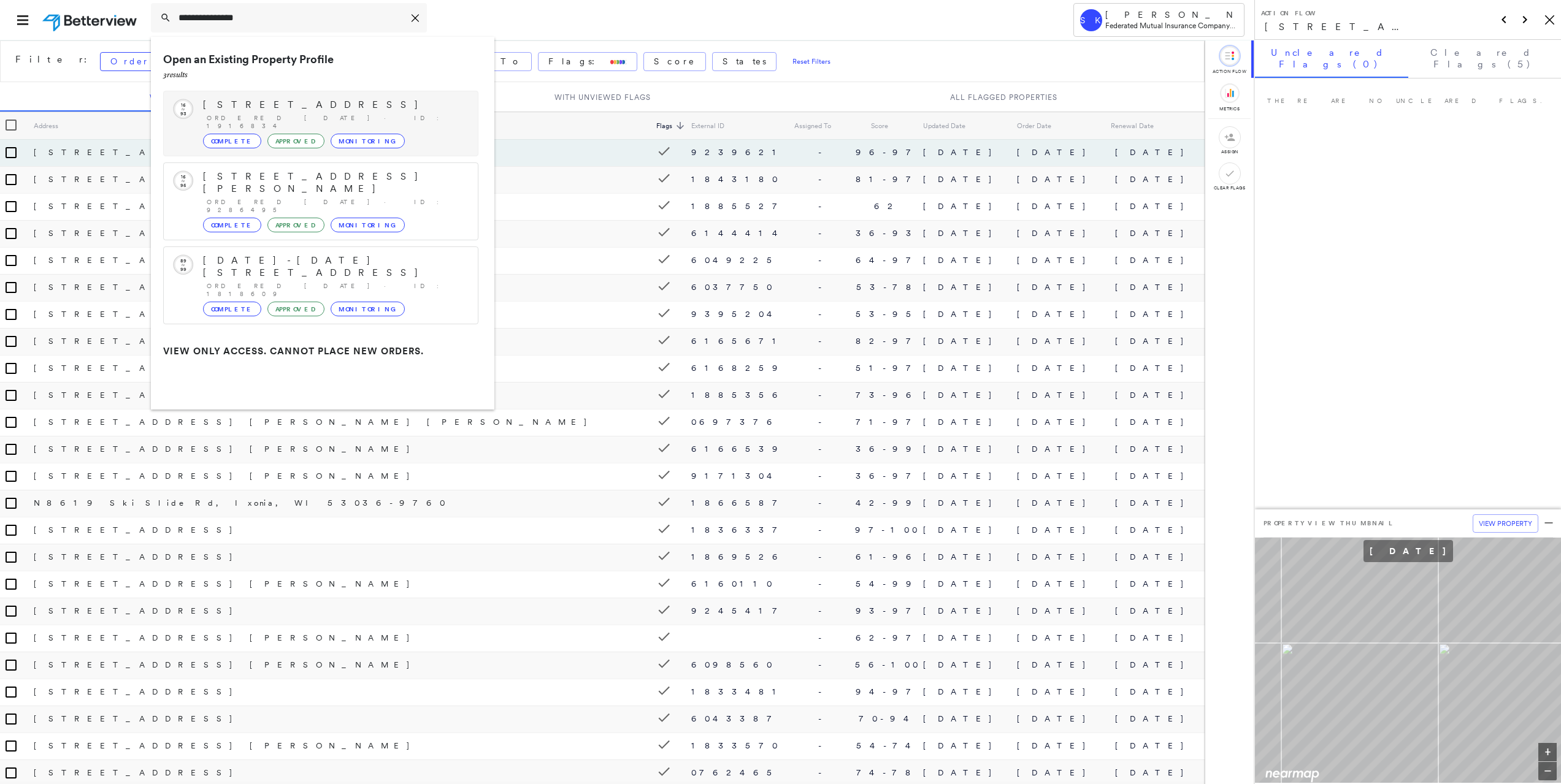 click on "2151 S State St, Ann Arbor, MI 48104-6105" at bounding box center (334, 105) 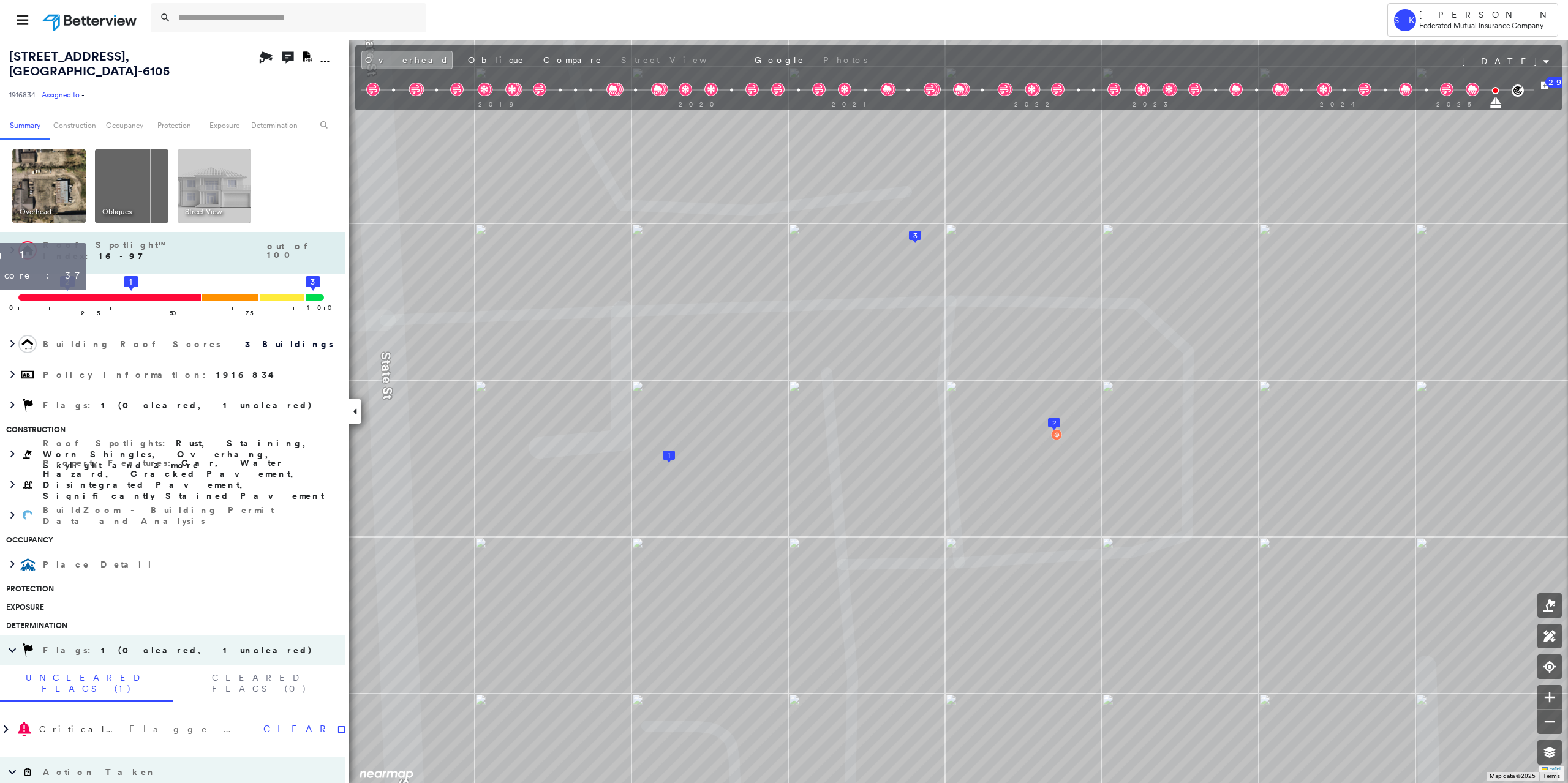 click on "1" 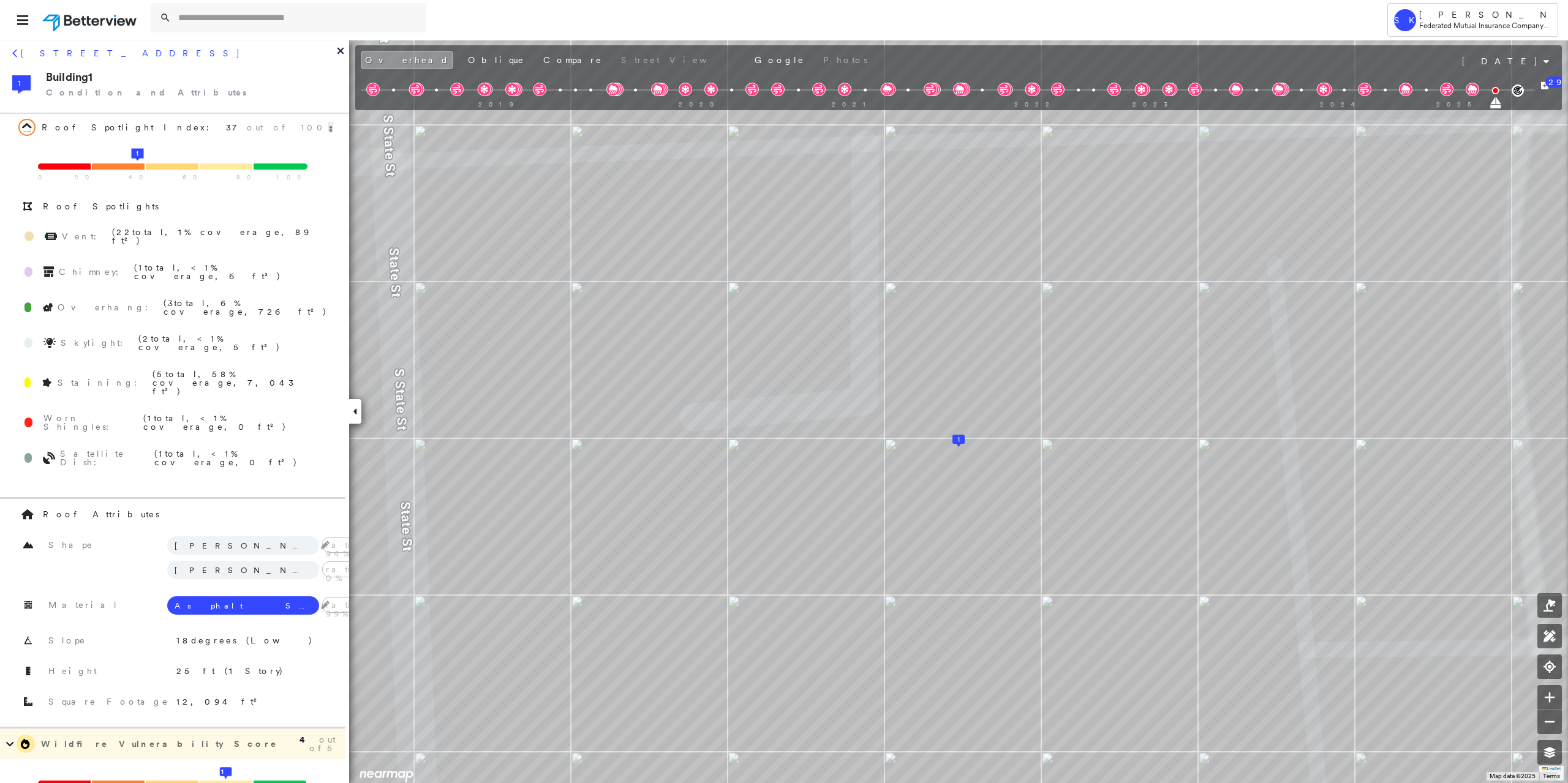 click 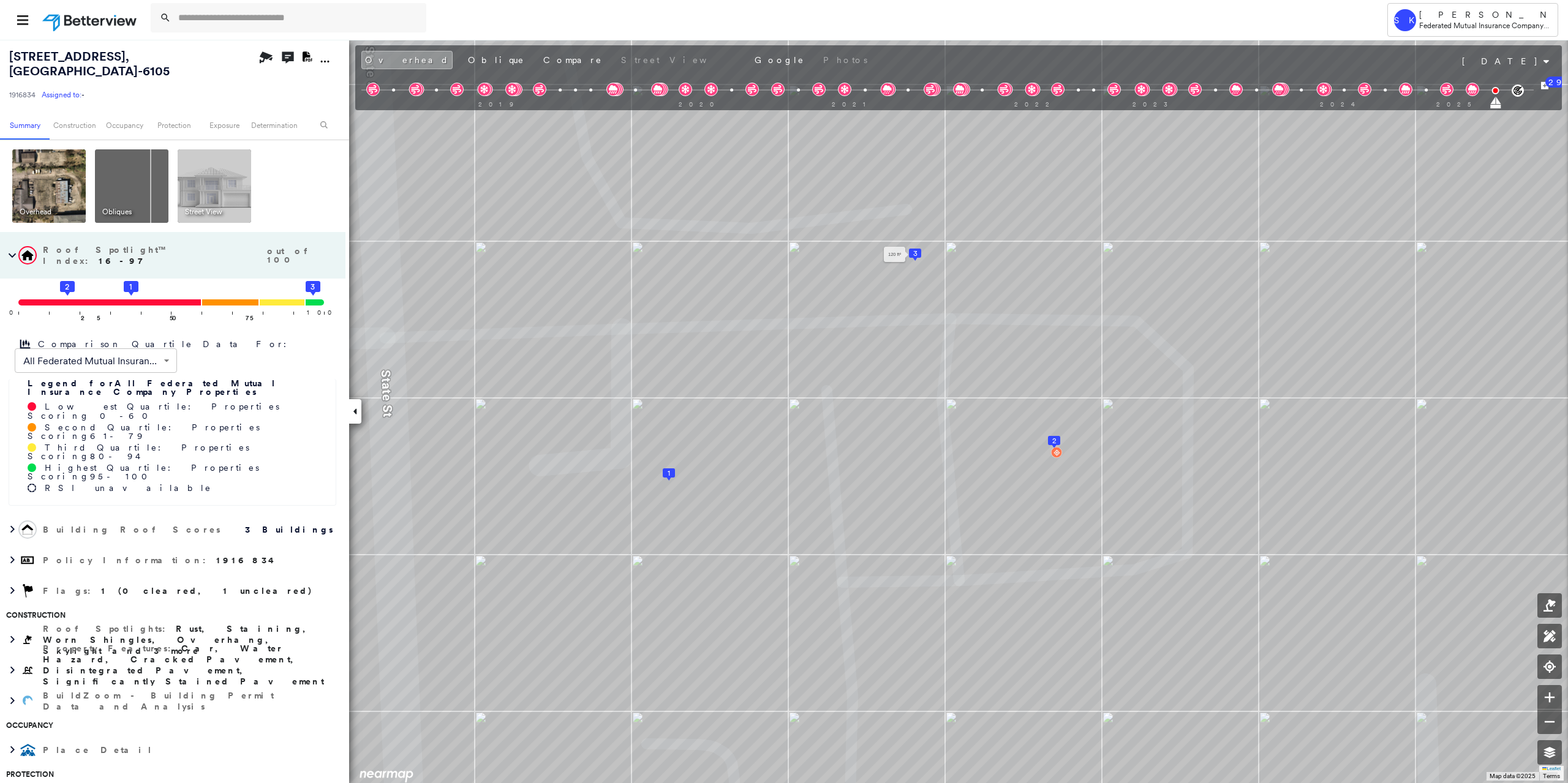 click on "3" at bounding box center (915, 253) 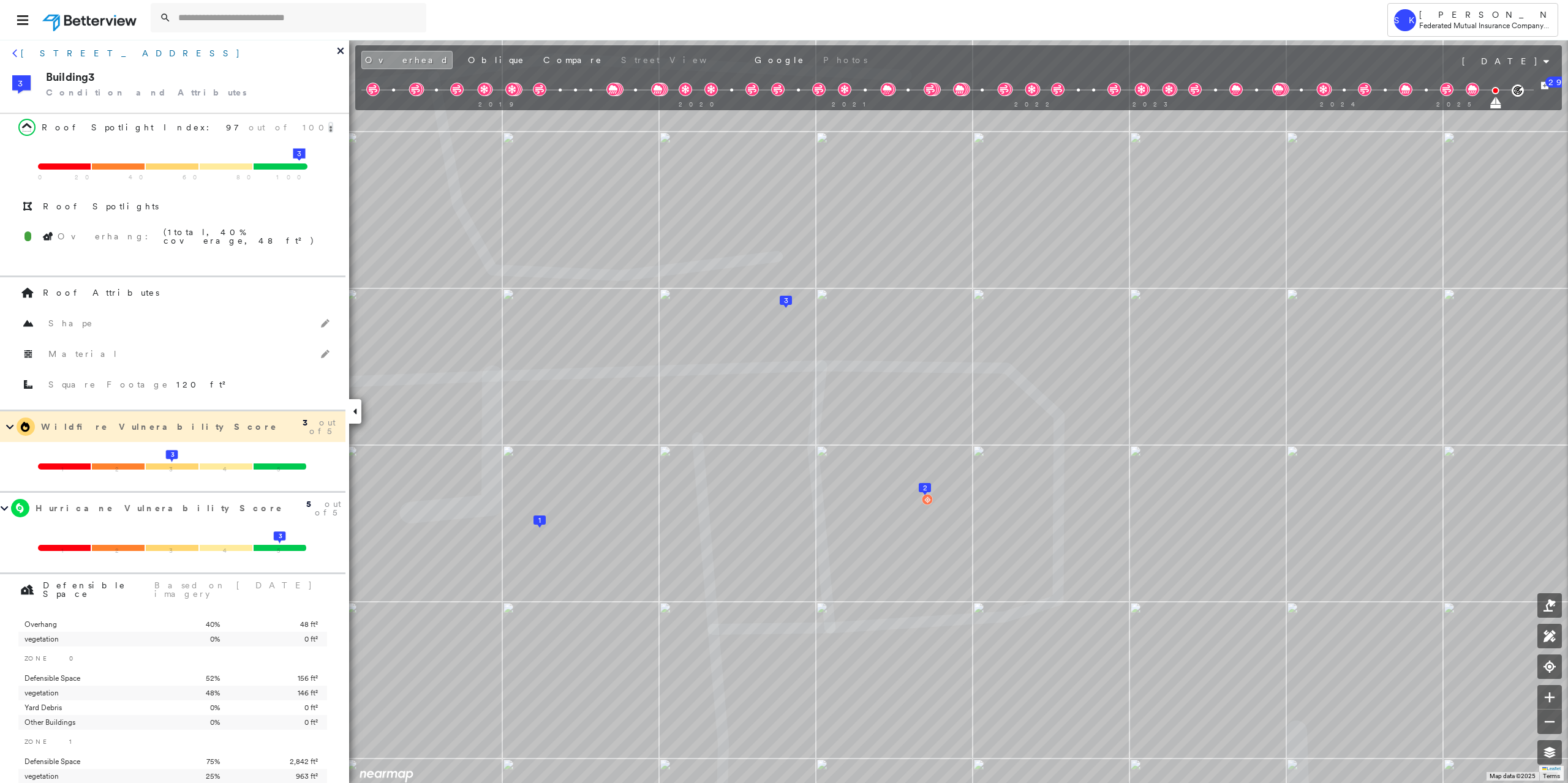 click on "2151 S State St, Ann Arbor, MI 48104-6105" at bounding box center (131, 53) 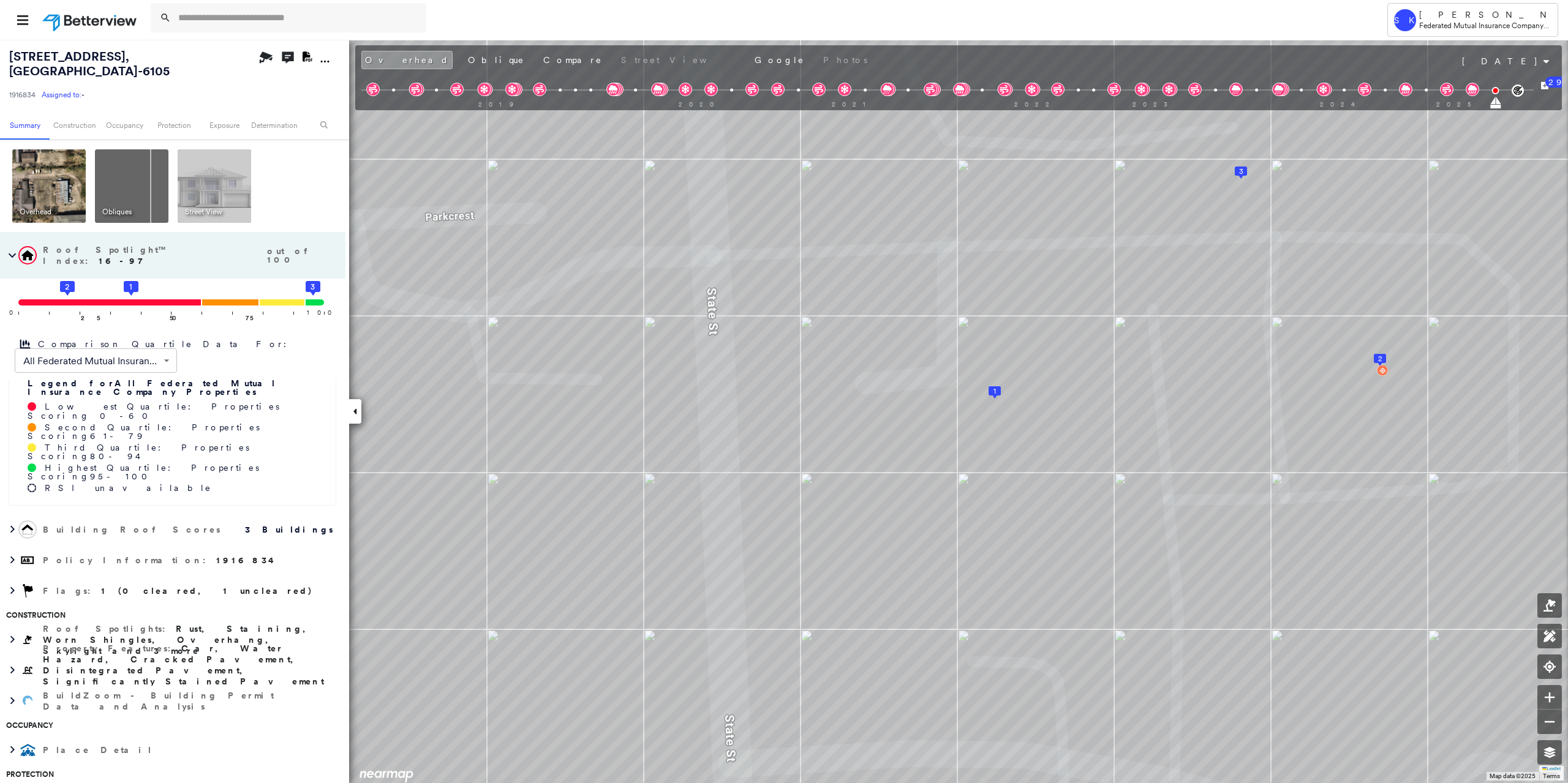 click at bounding box center [132, 186] 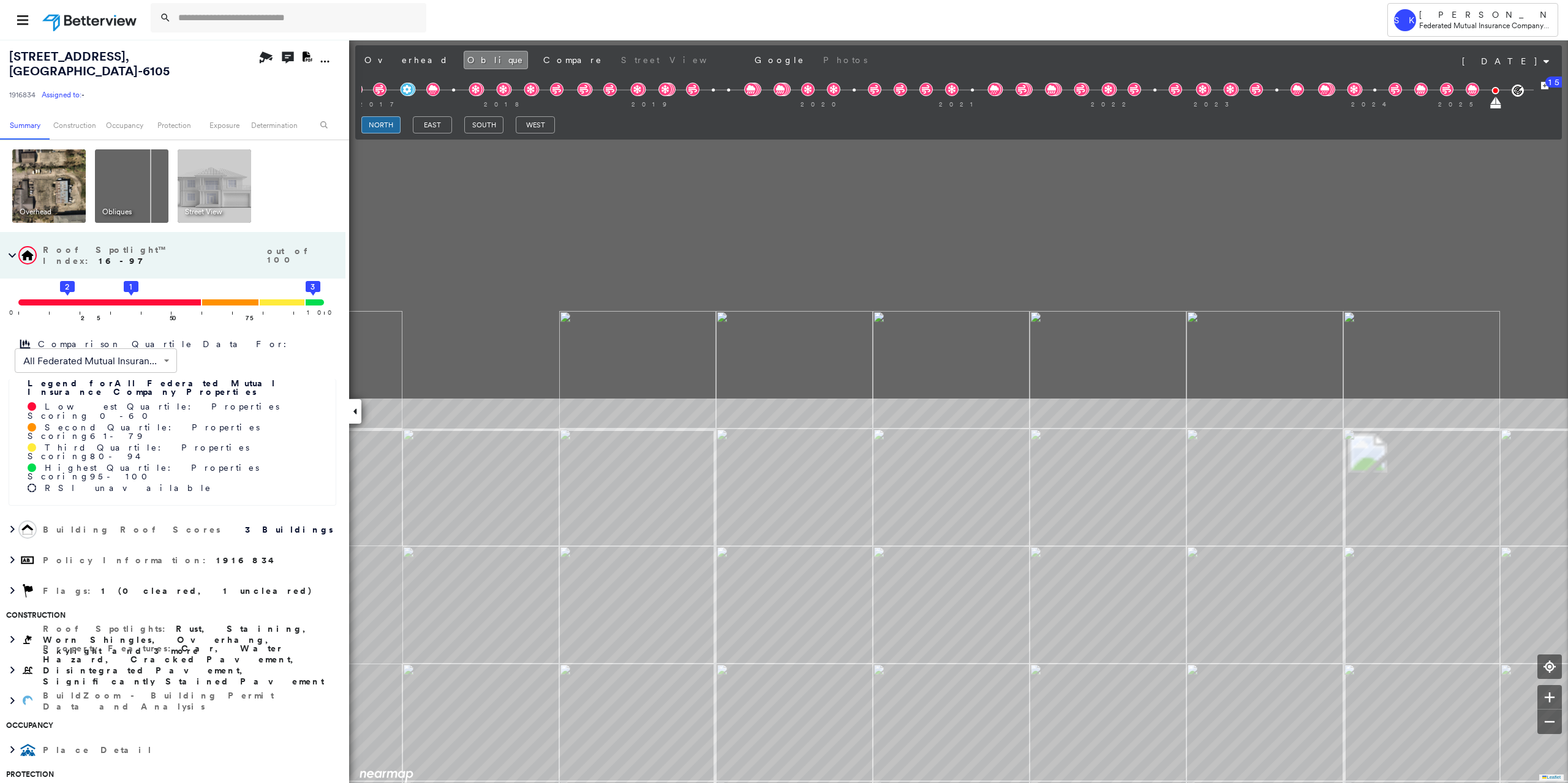 click on "Tower SK Sarah Korbel Federated Mutual Insurance Company  -   PL / CL 2151 S State St ,  Ann Arbor, MI 48104-6105 1916834 Assigned to:  - Assigned to:  - 1916834 Assigned to:  - Open Comments Download PDF Report Summary Construction Occupancy Protection Exposure Determination Overhead Obliques Street View Roof Spotlight™ Index :  16-97 out of 100 0 100 25 2 50 1 75 3 Comparison Quartile Data For: All Federated Mutual Insurance Company Properties ****** ​ Legend for  All Federated Mutual Insurance Company Properties Lowest Quartile: Properties Scoring 0 -  60 Second Quartile: Properties Scoring  61  -   79 Third Quartile: Properties Scoring  80  -   94 Highest Quartile: Properties Scoring  95  - 100 RSI unavailable Building Roof Scores 3 Buildings Policy Information :  1916834 Flags :  1 (0 cleared, 1 uncleared) Construction Roof Spotlights :  Rust, Staining, Worn Shingles, Overhang, Skylight and 3 more Property Features :  BuildZoom - Building Permit Data and Analysis Occupancy Place Detail Protection :" at bounding box center (784, 391) 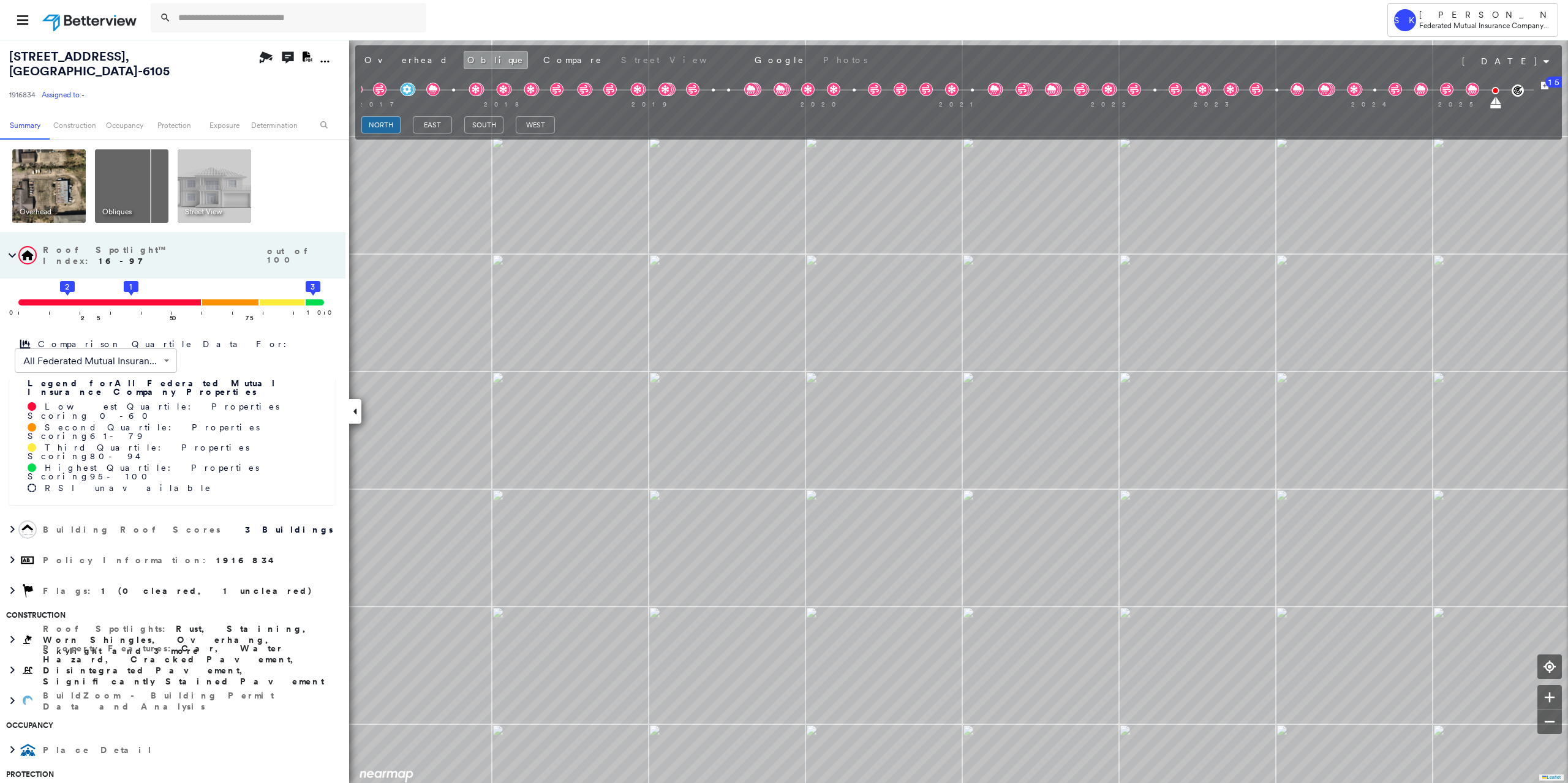 click at bounding box center (49, 186) 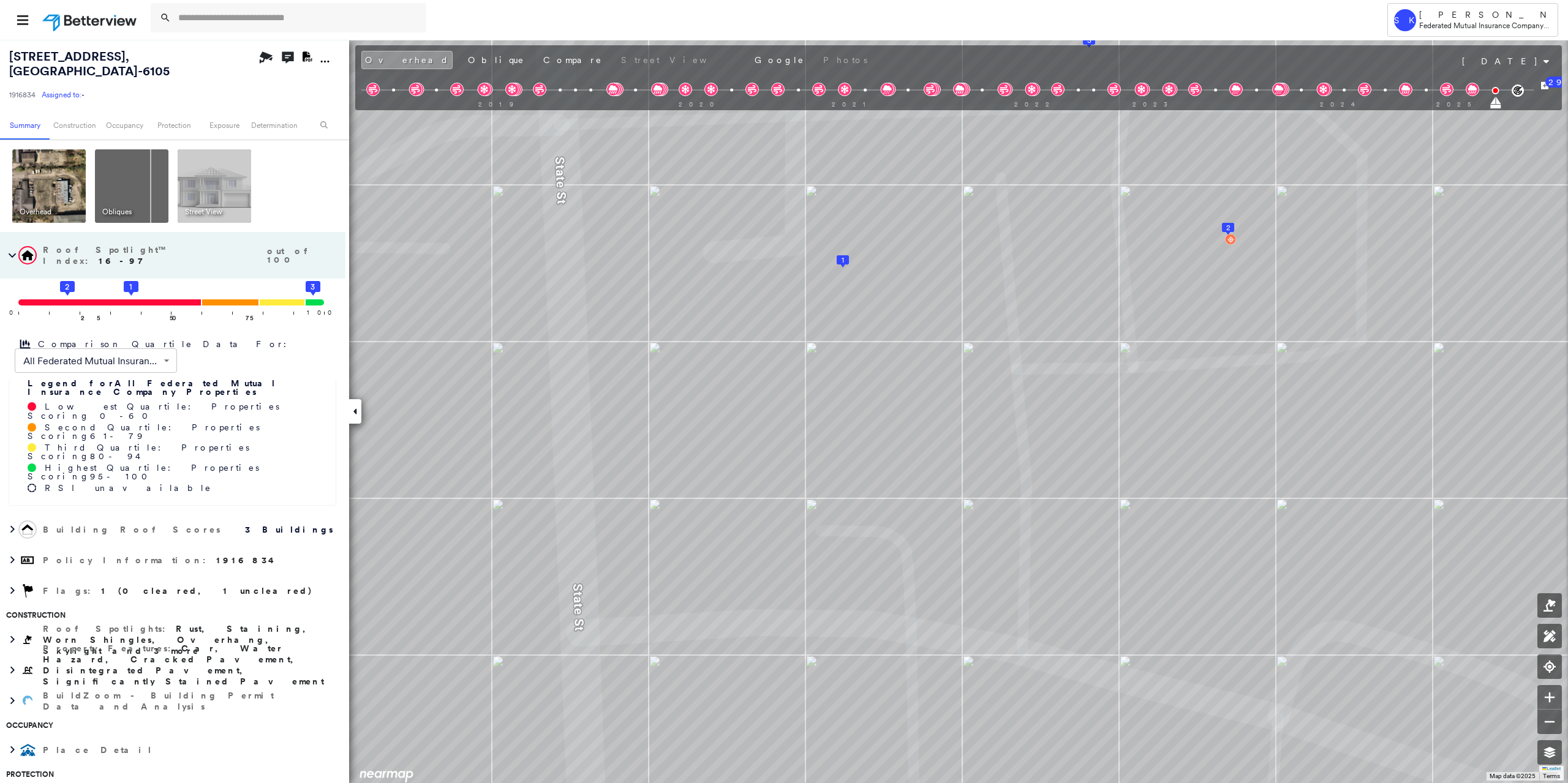 click at bounding box center (214, 186) 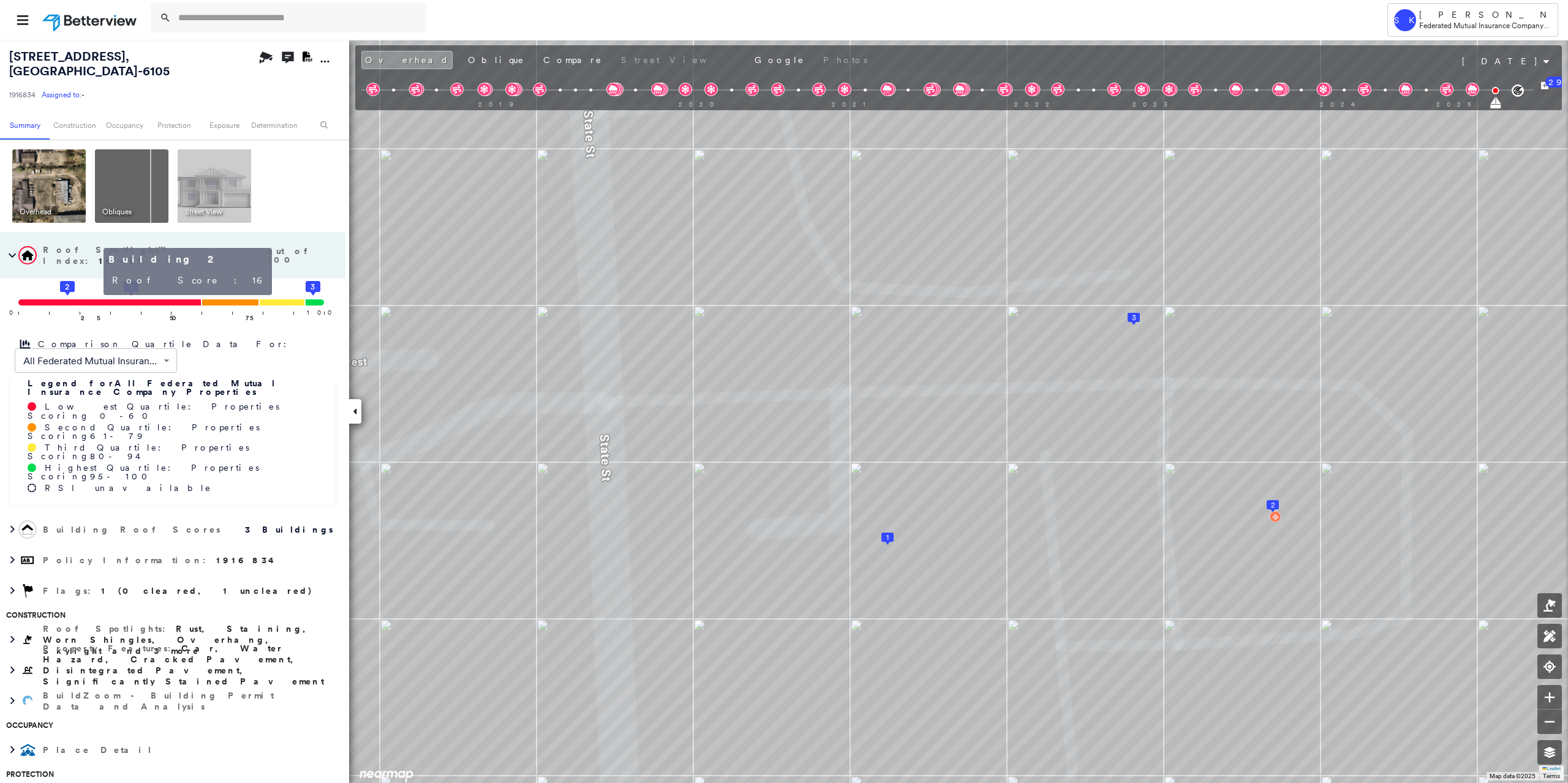 click 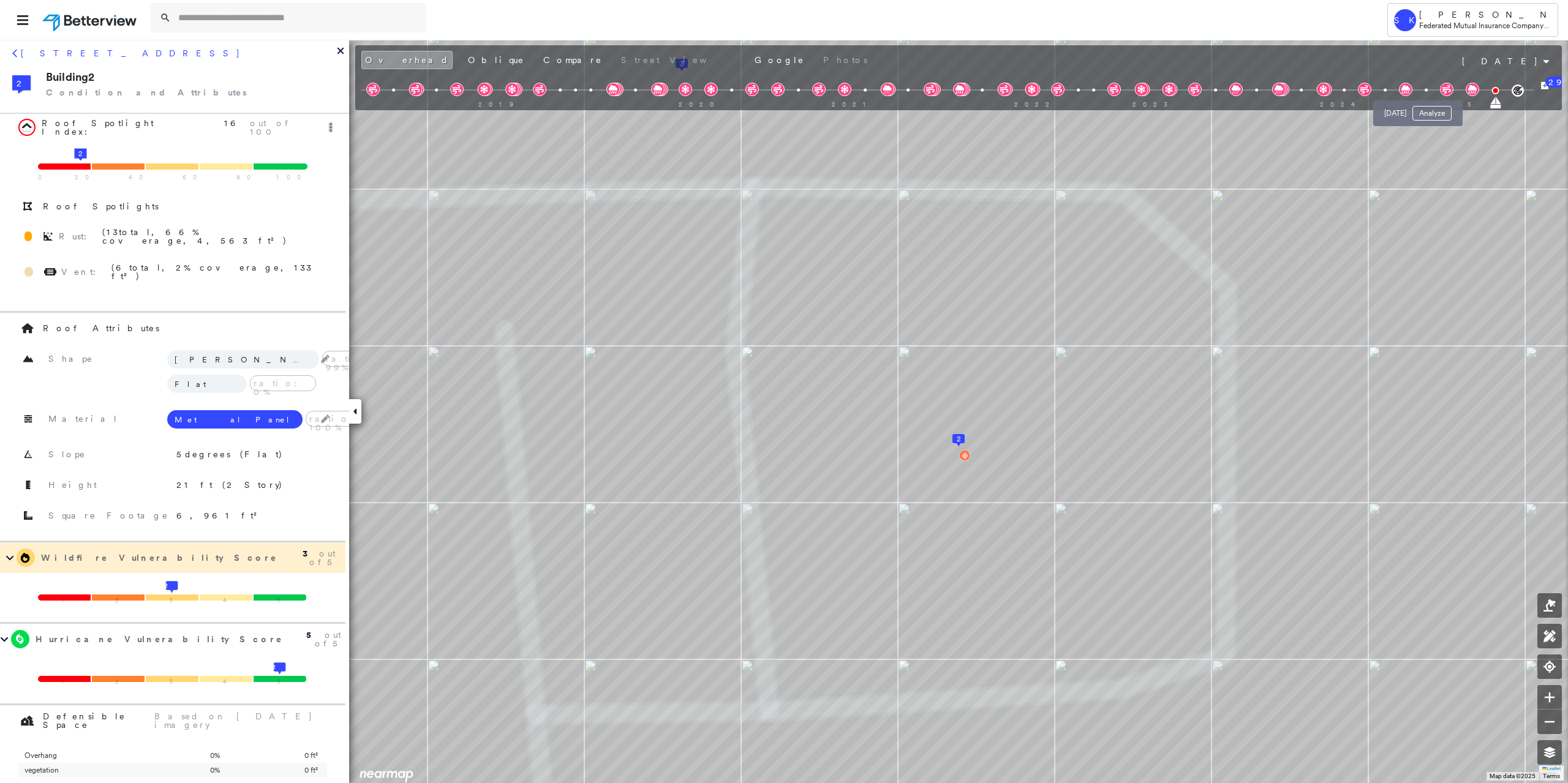 click at bounding box center (1426, 90) 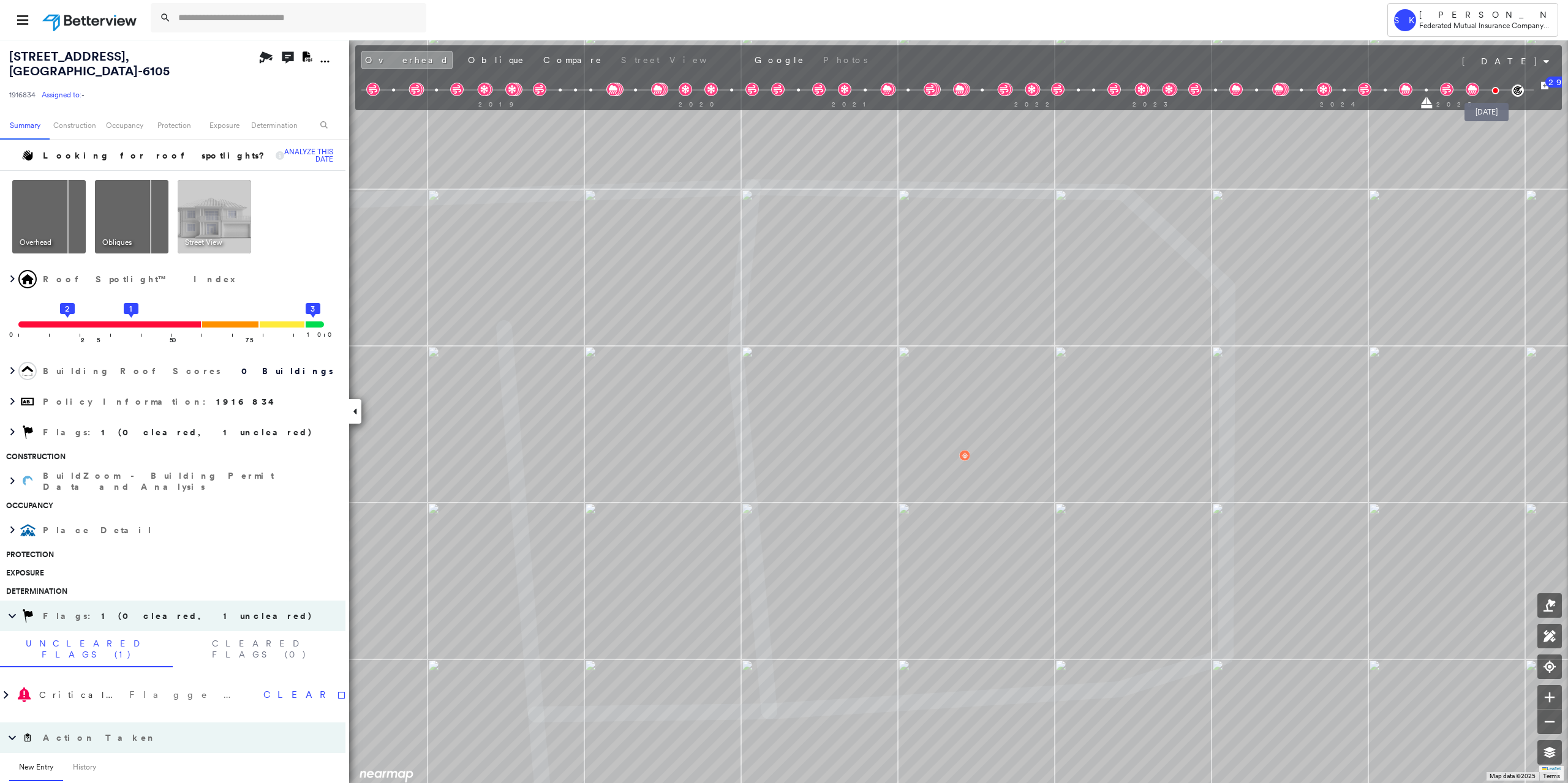 click at bounding box center (1495, 91) 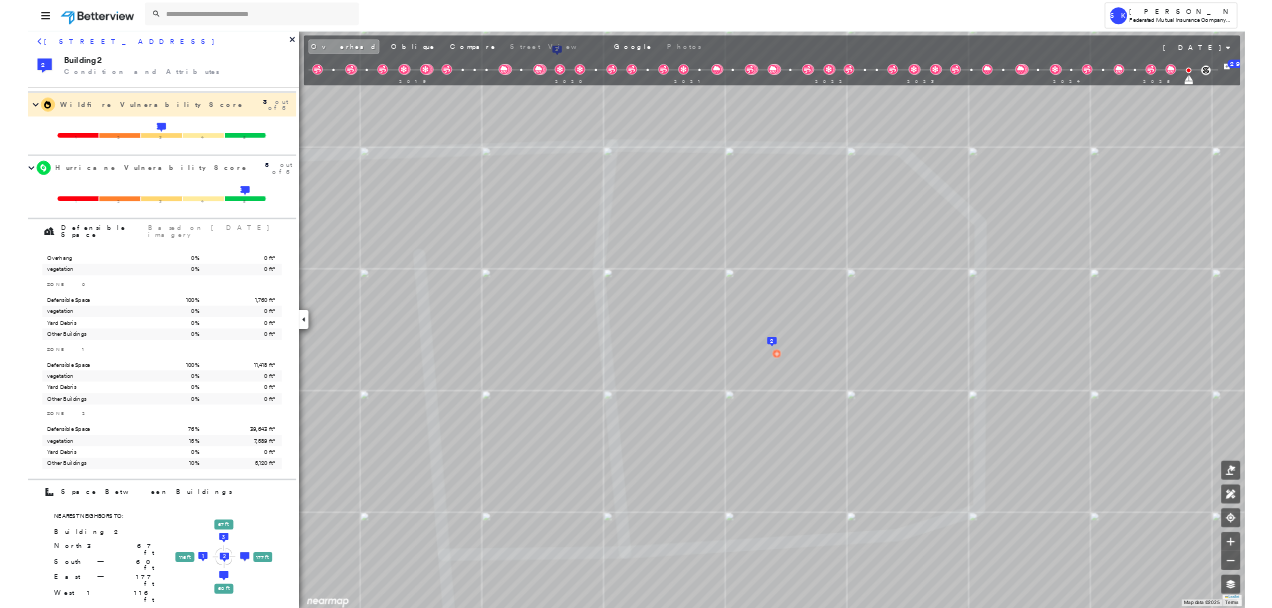 scroll, scrollTop: 0, scrollLeft: 0, axis: both 